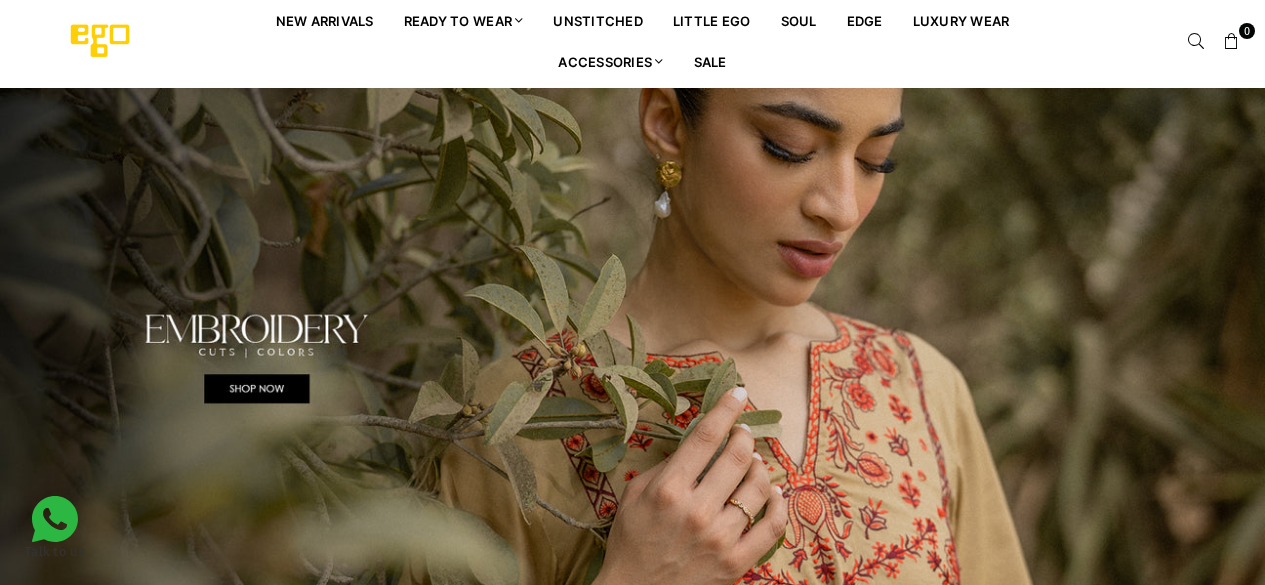 scroll, scrollTop: 0, scrollLeft: 0, axis: both 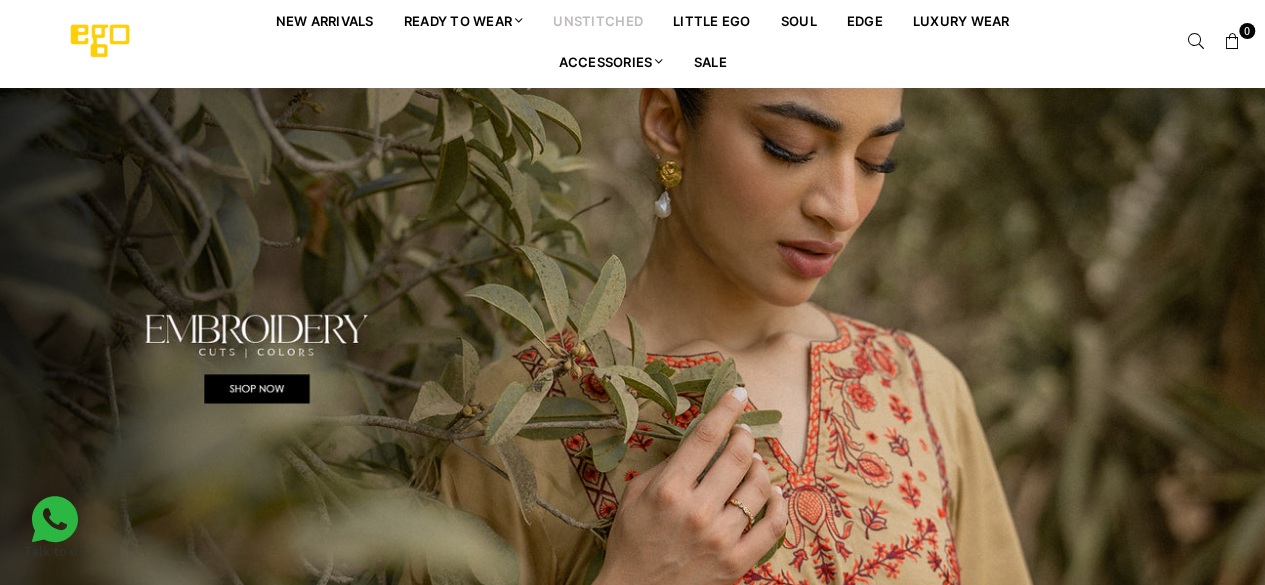 click on "unstitched" at bounding box center (598, 20) 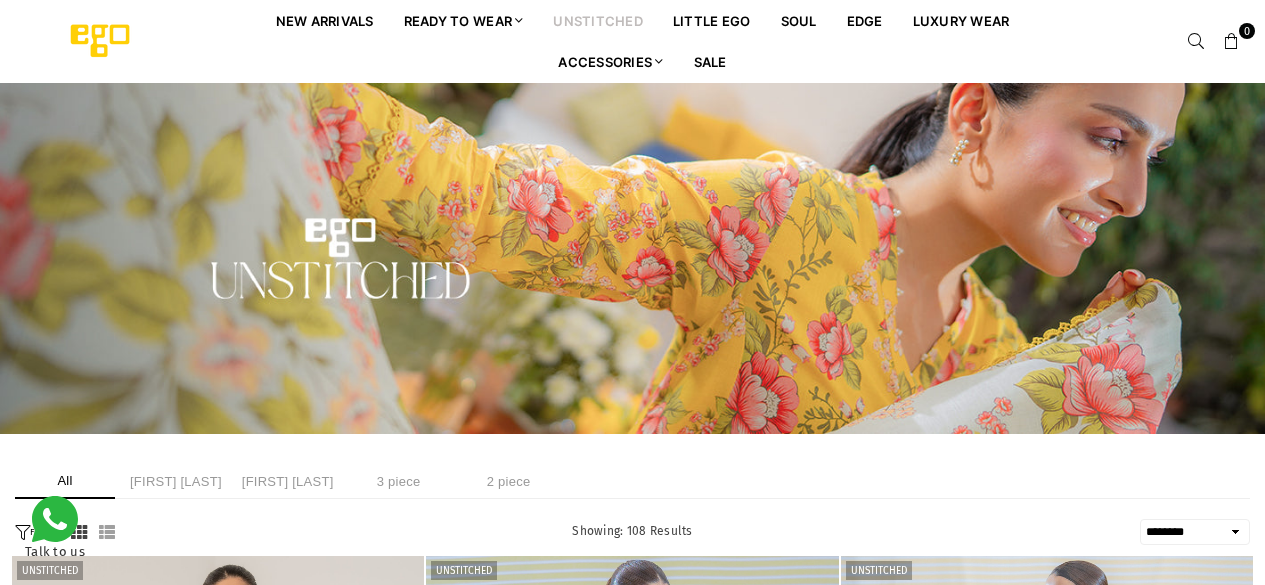 select on "******" 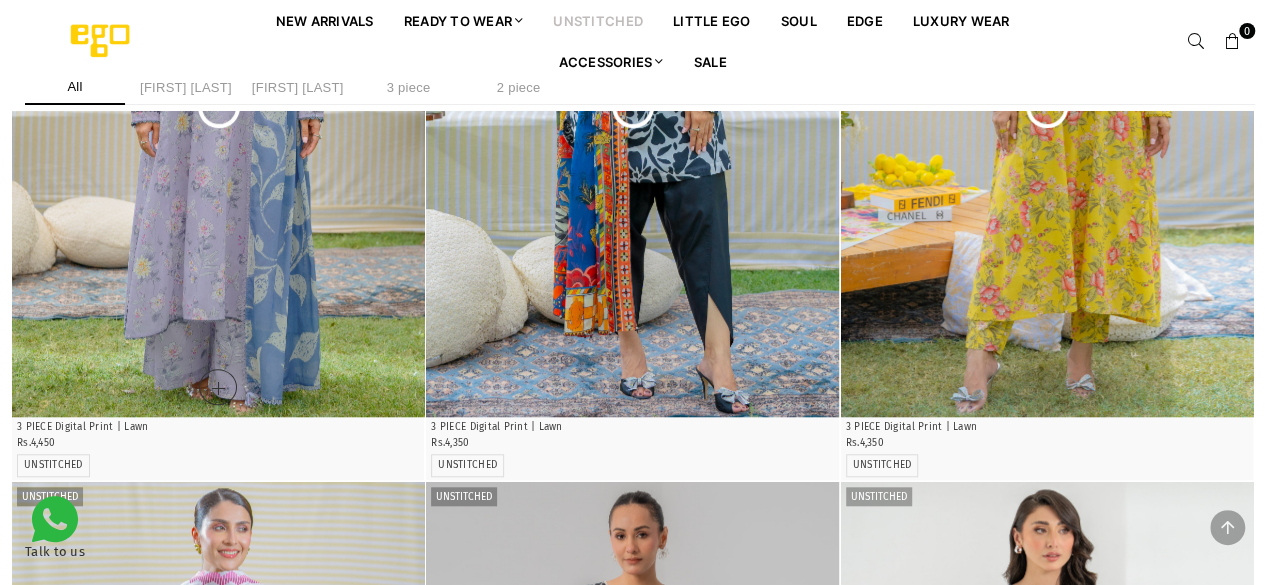 scroll, scrollTop: 0, scrollLeft: 0, axis: both 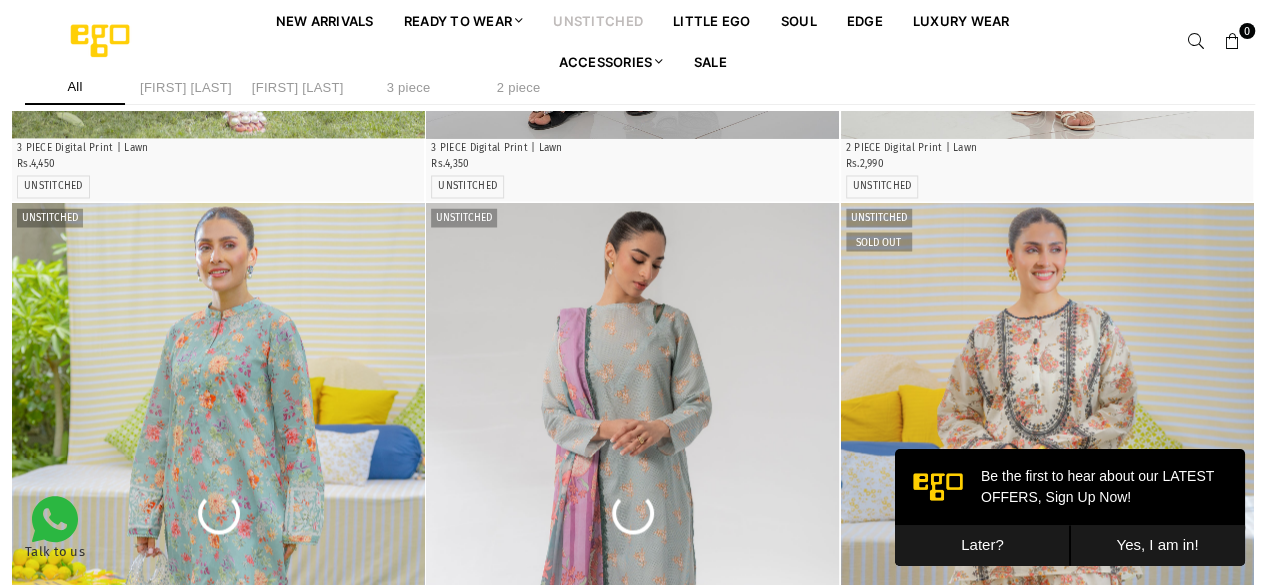 click on "Later?" at bounding box center (982, 545) 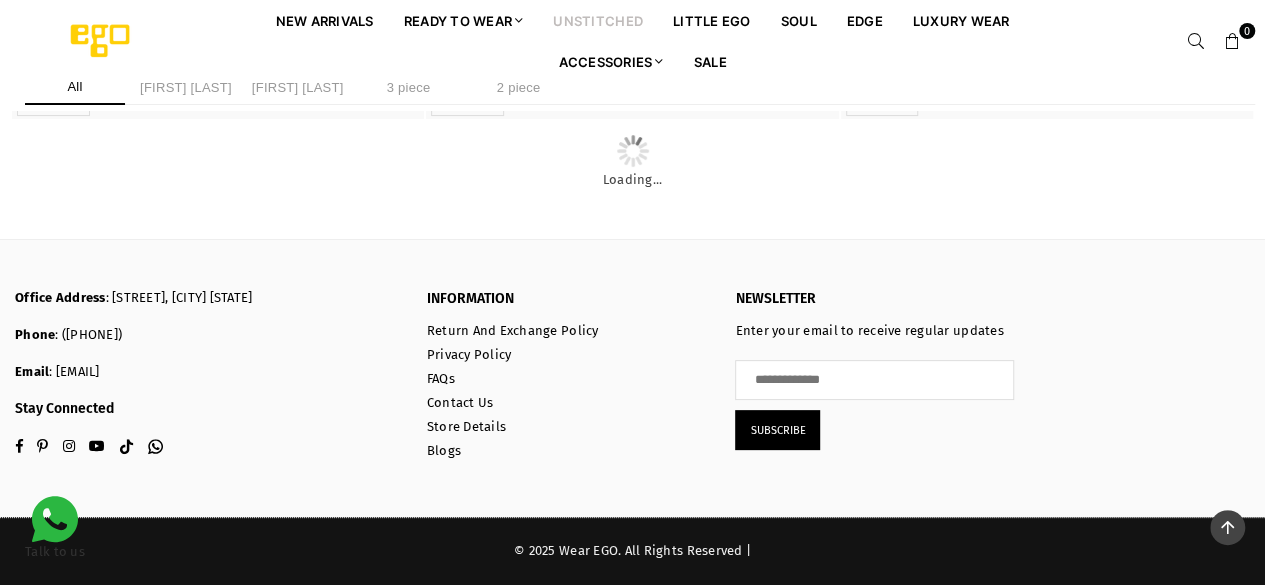 scroll, scrollTop: 6756, scrollLeft: 0, axis: vertical 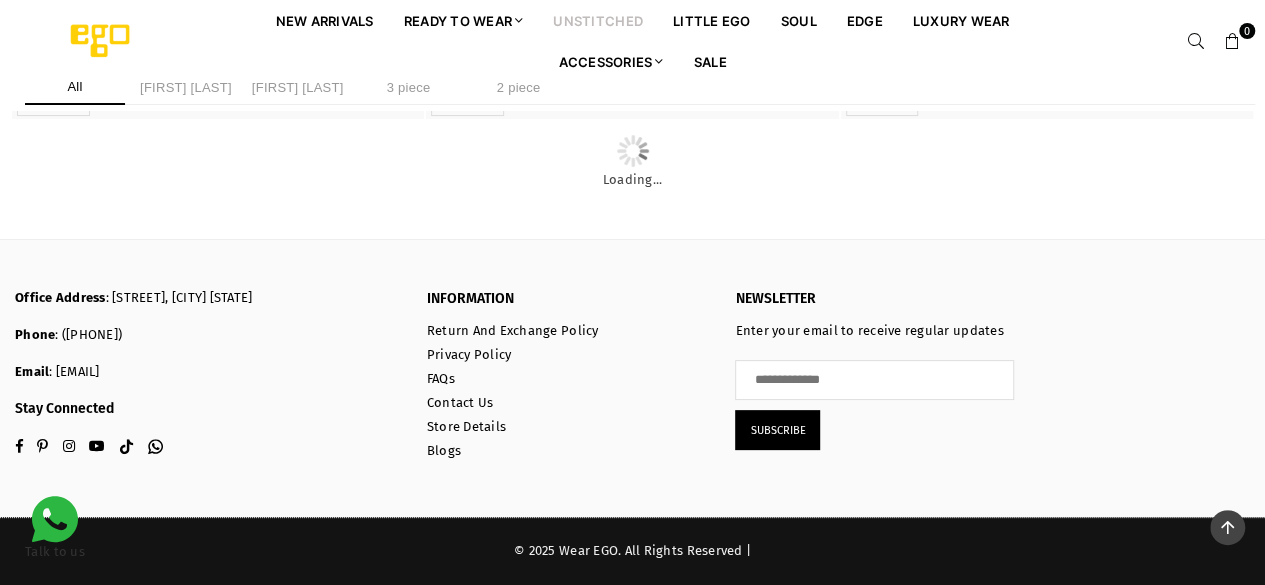 click at bounding box center [632, -363] 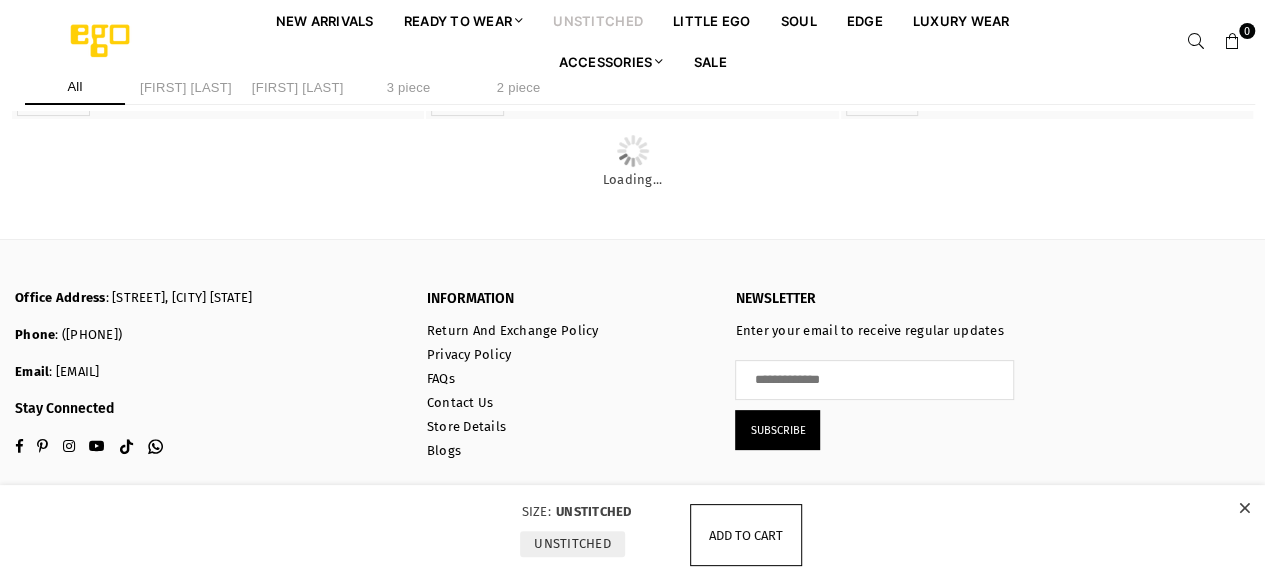 click on "Add to cart" at bounding box center (746, 535) 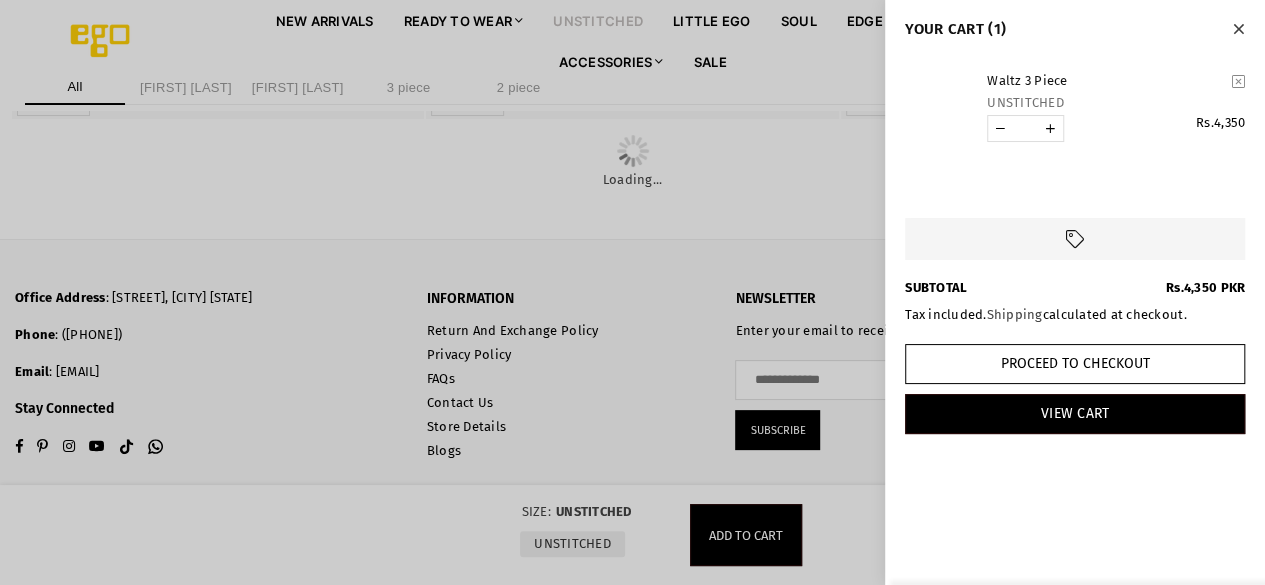 scroll, scrollTop: 6570, scrollLeft: 0, axis: vertical 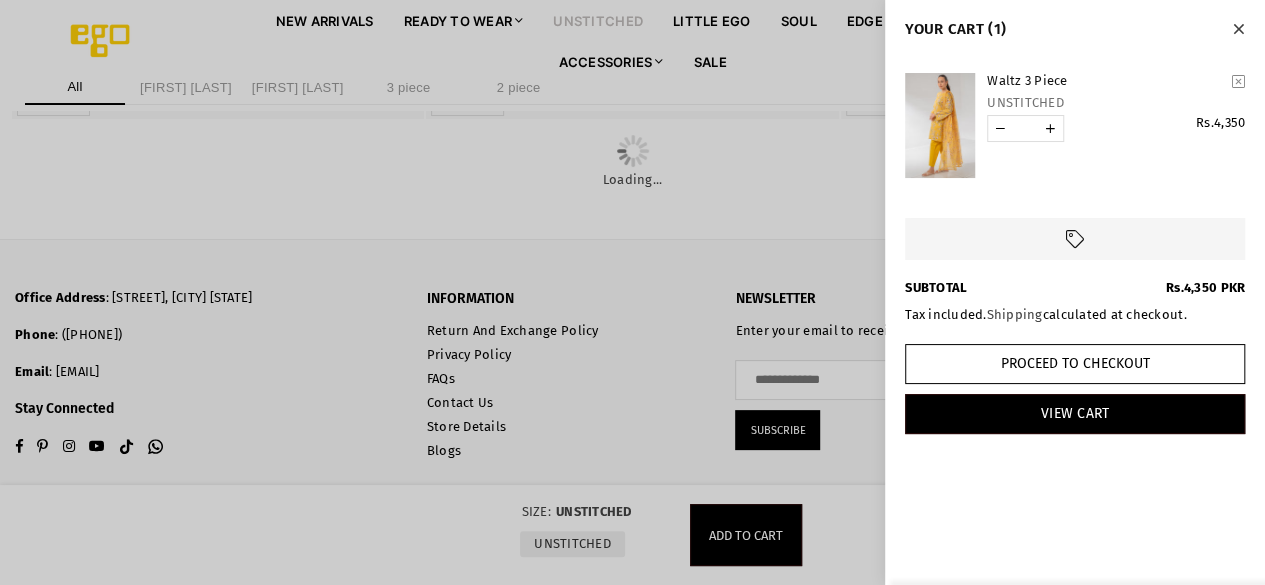 click at bounding box center [1238, 28] 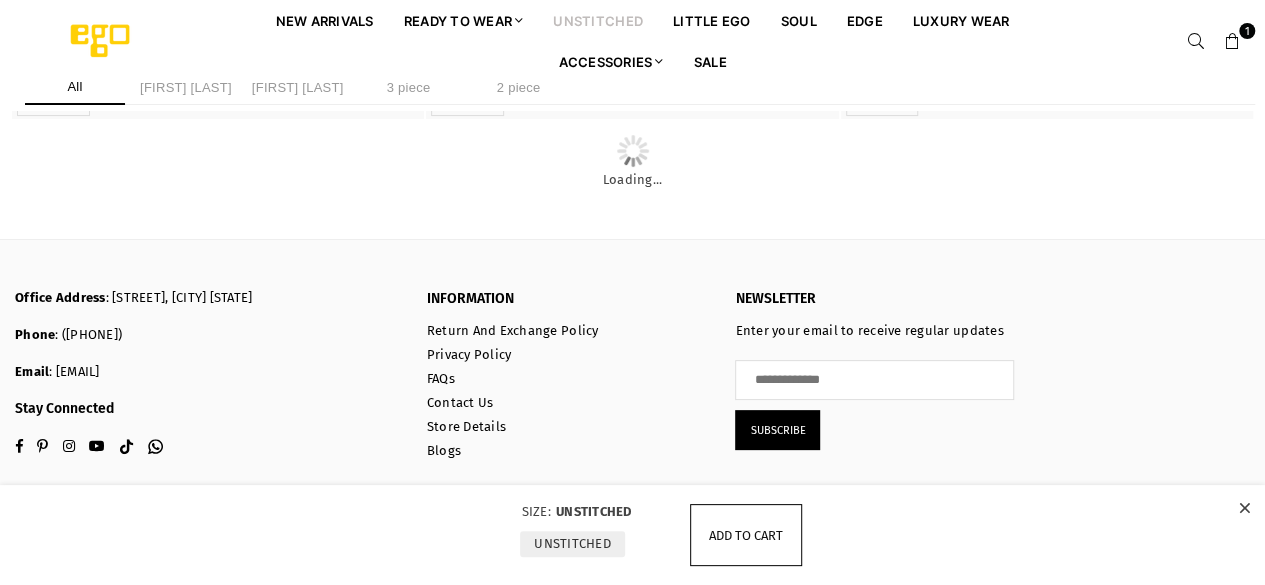 scroll, scrollTop: 4825, scrollLeft: 0, axis: vertical 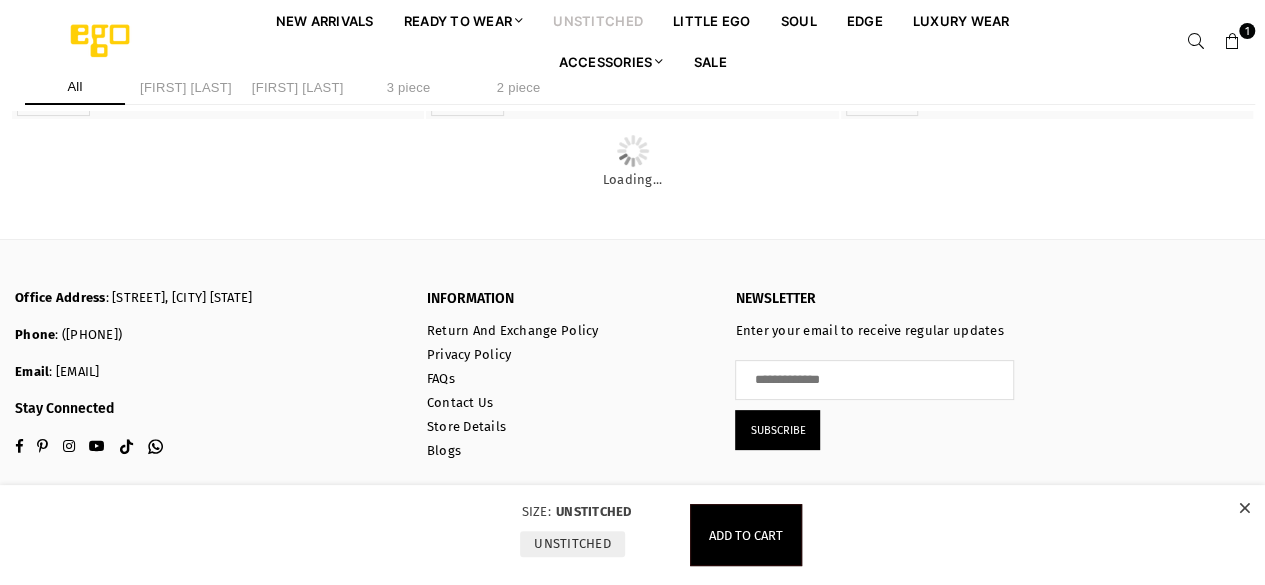 click at bounding box center [1046, -558] 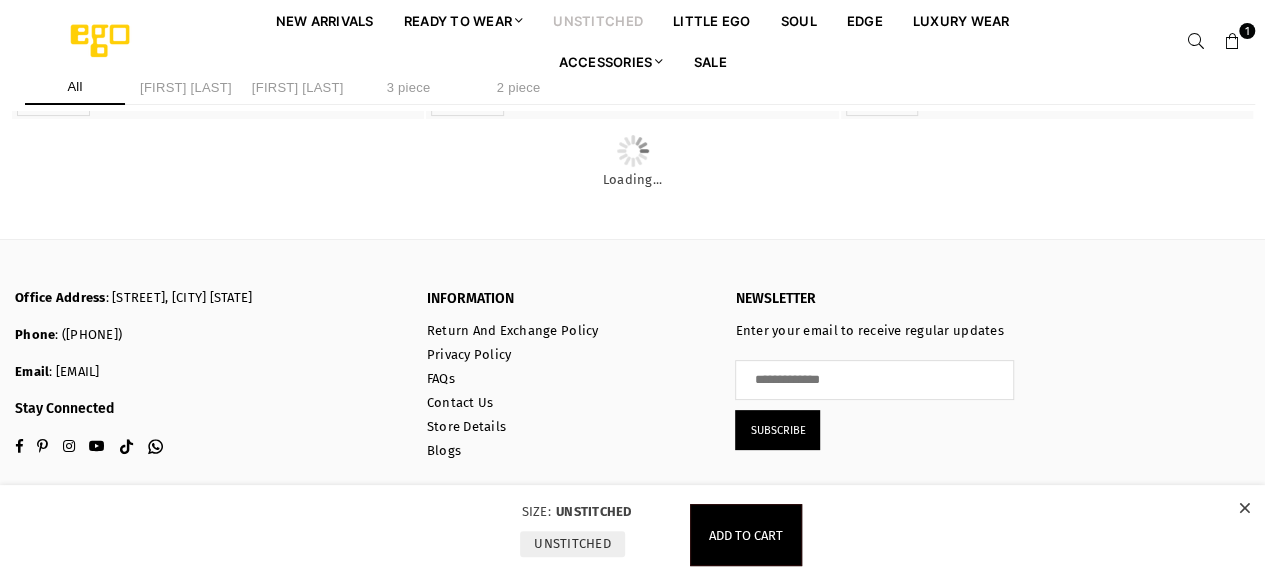 scroll, scrollTop: 4955, scrollLeft: 0, axis: vertical 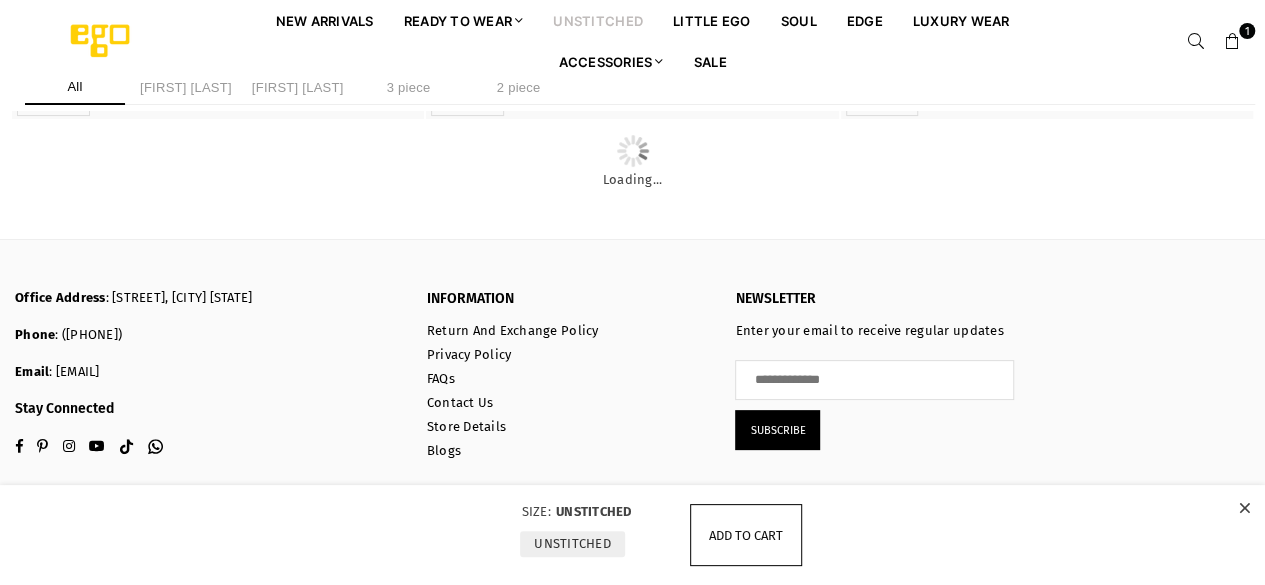 click on "Add to cart" at bounding box center (746, 535) 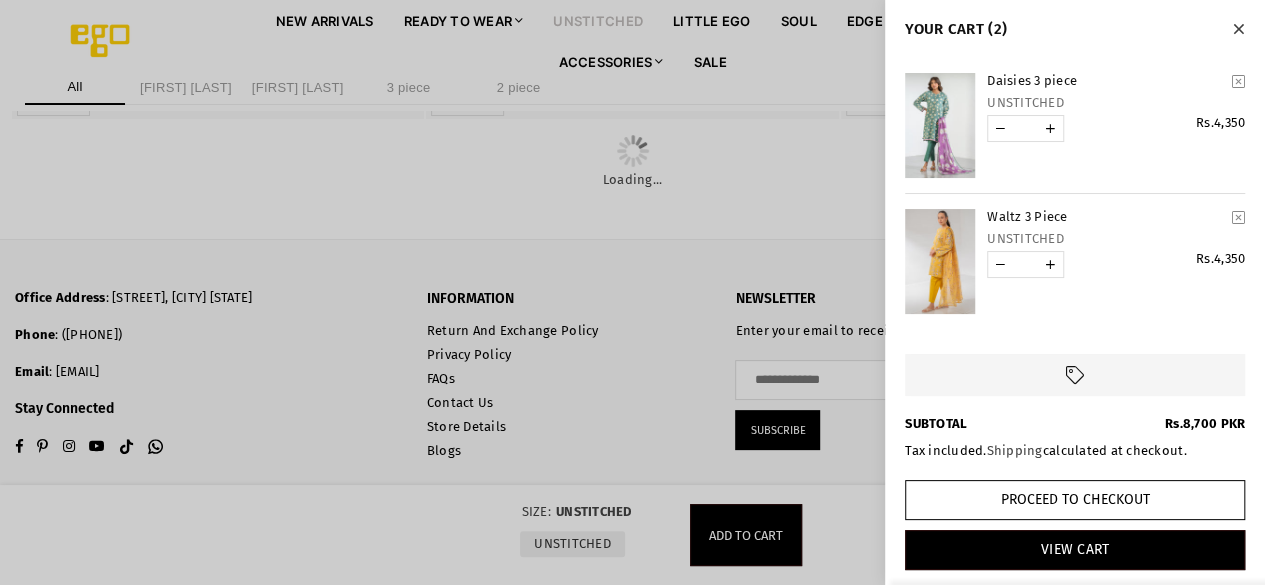 scroll, scrollTop: 5362, scrollLeft: 0, axis: vertical 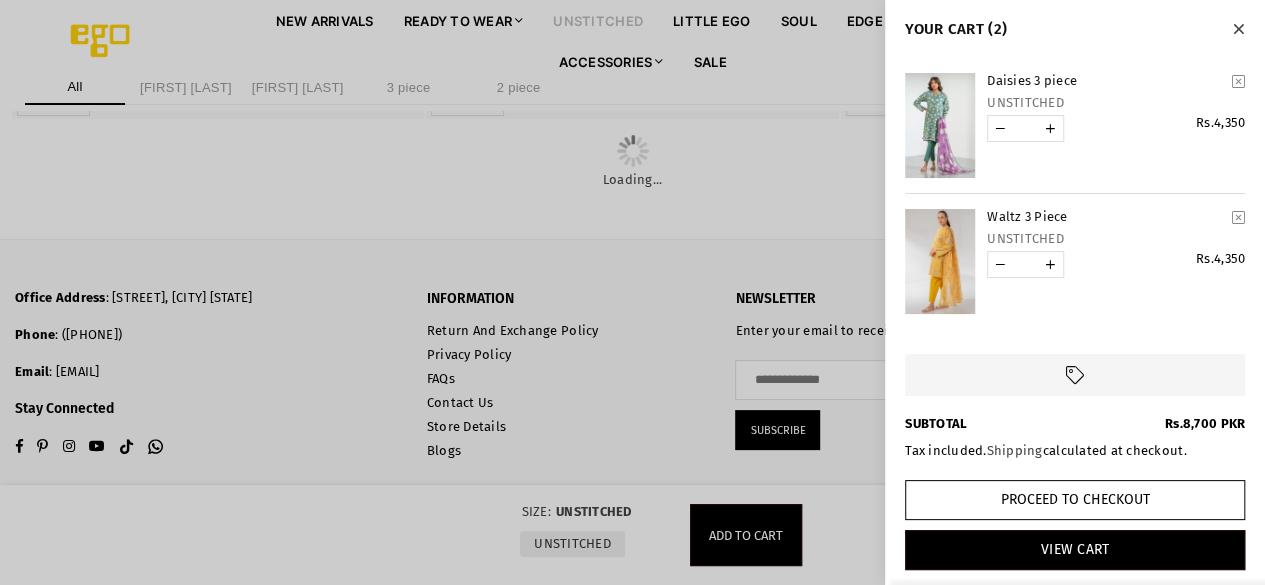 click at bounding box center (1238, 29) 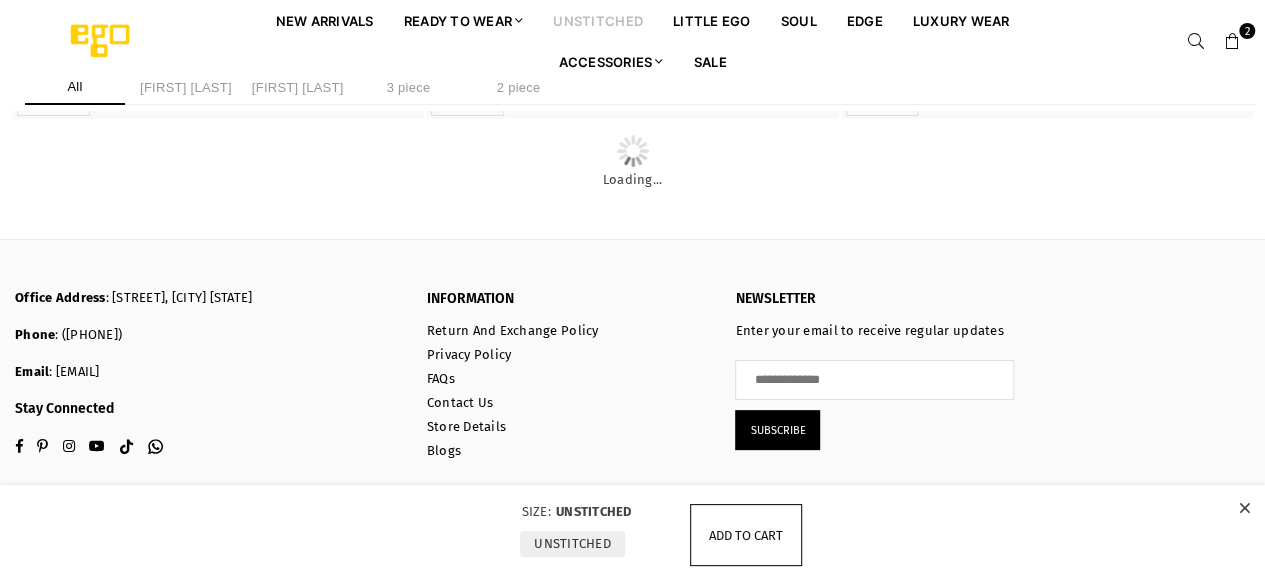 scroll, scrollTop: 8246, scrollLeft: 0, axis: vertical 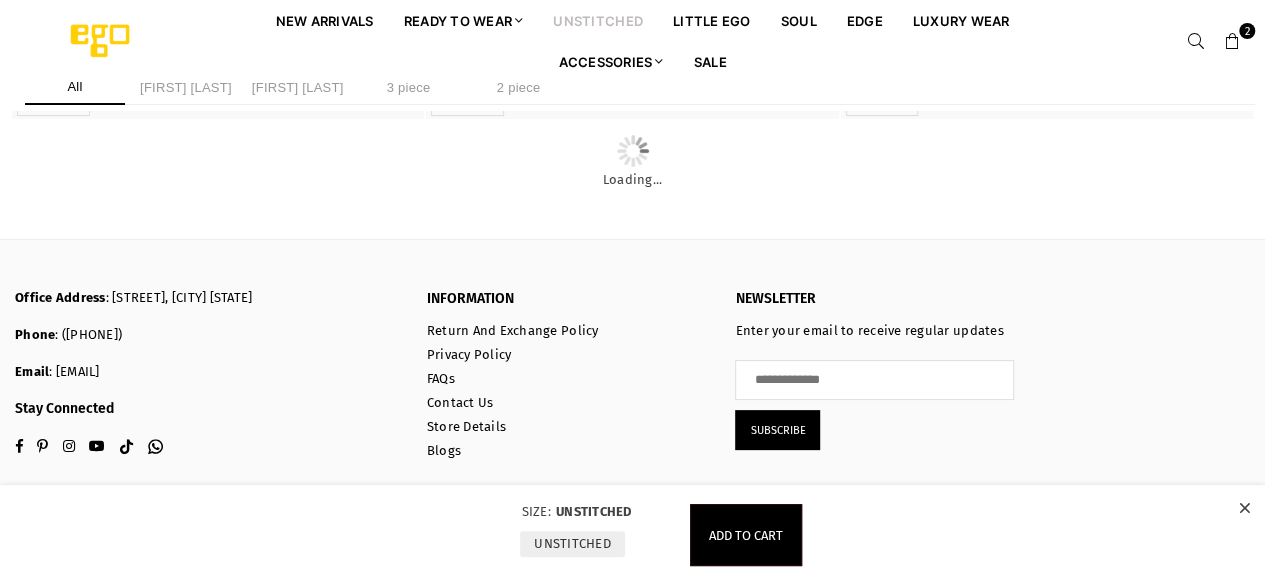 click at bounding box center [632, -233] 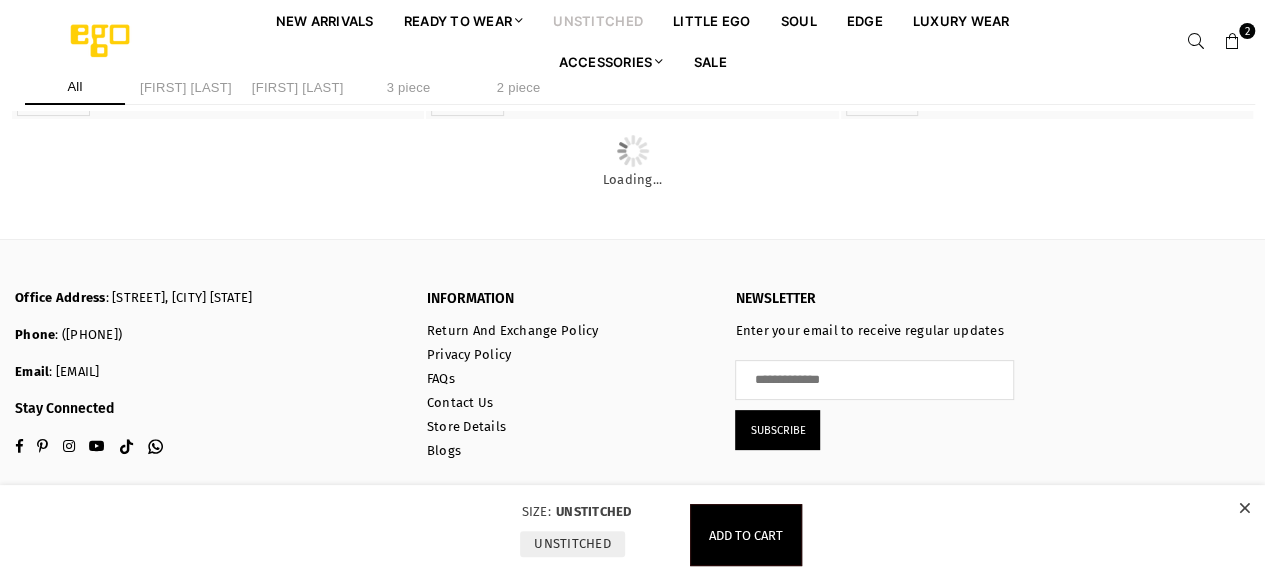 scroll, scrollTop: 8514, scrollLeft: 0, axis: vertical 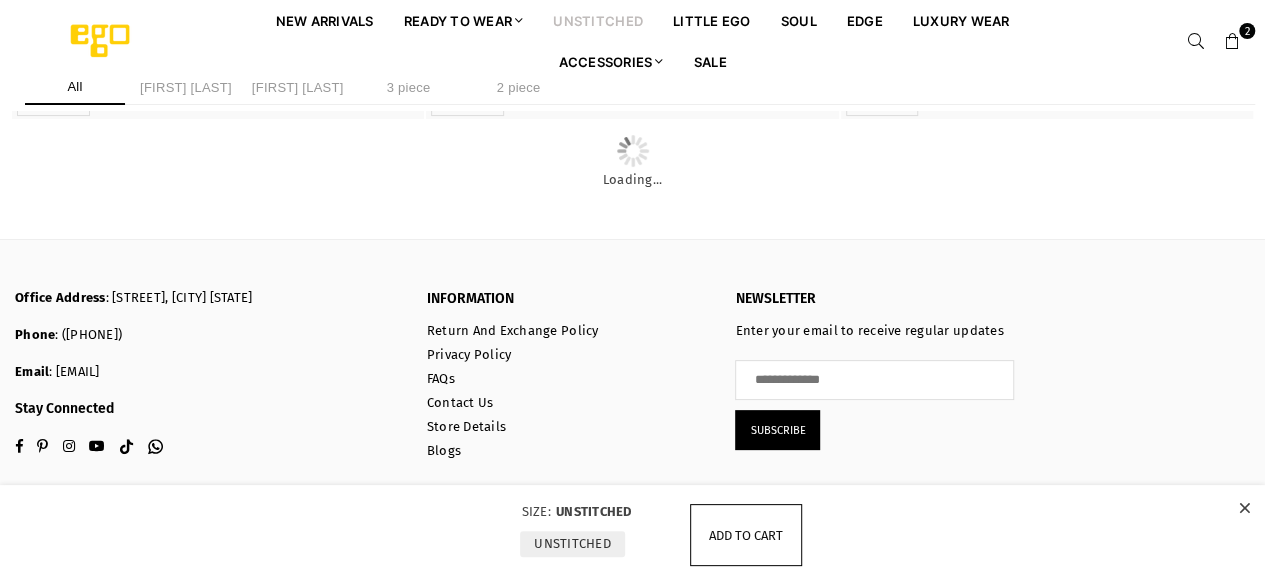 click on "Add to cart" at bounding box center [746, 535] 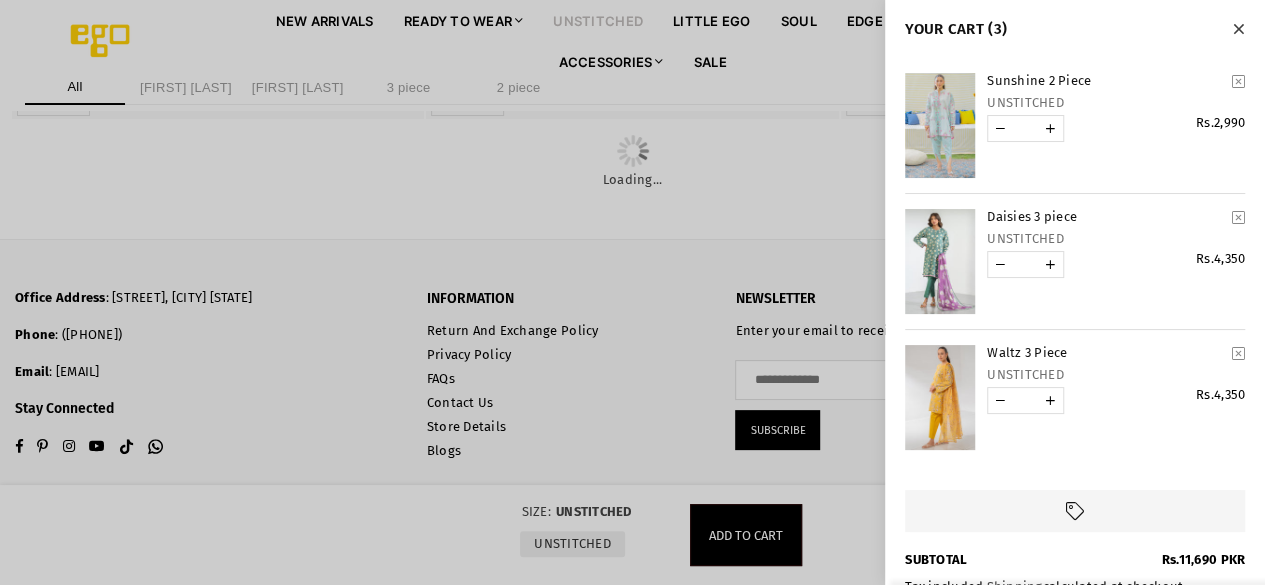 scroll, scrollTop: 9006, scrollLeft: 0, axis: vertical 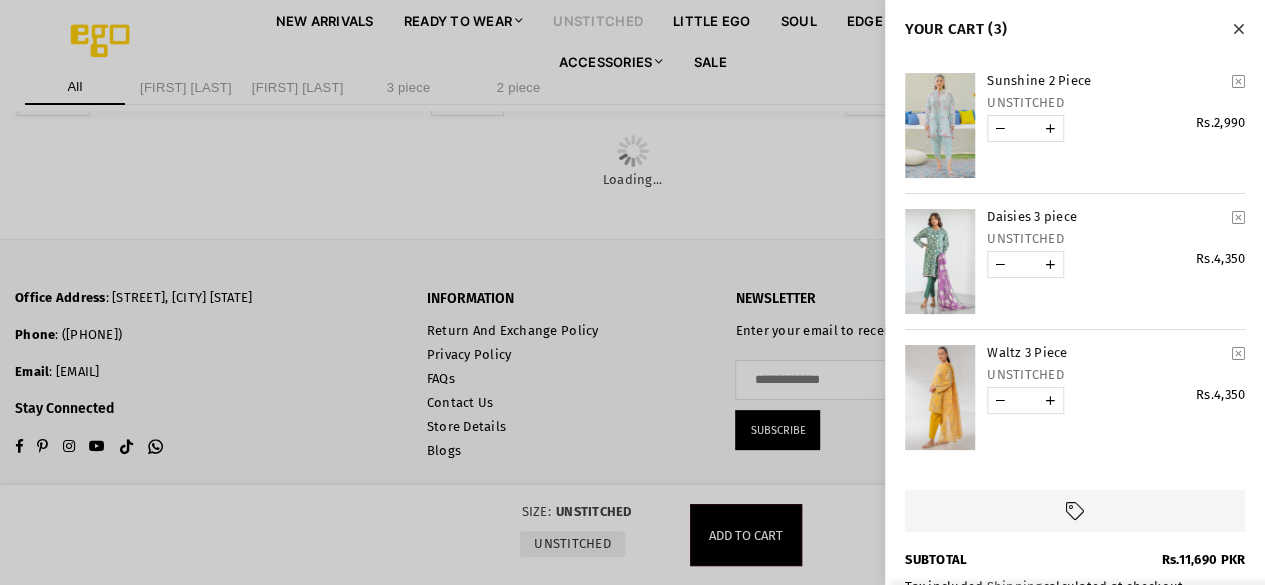 click at bounding box center (1238, 29) 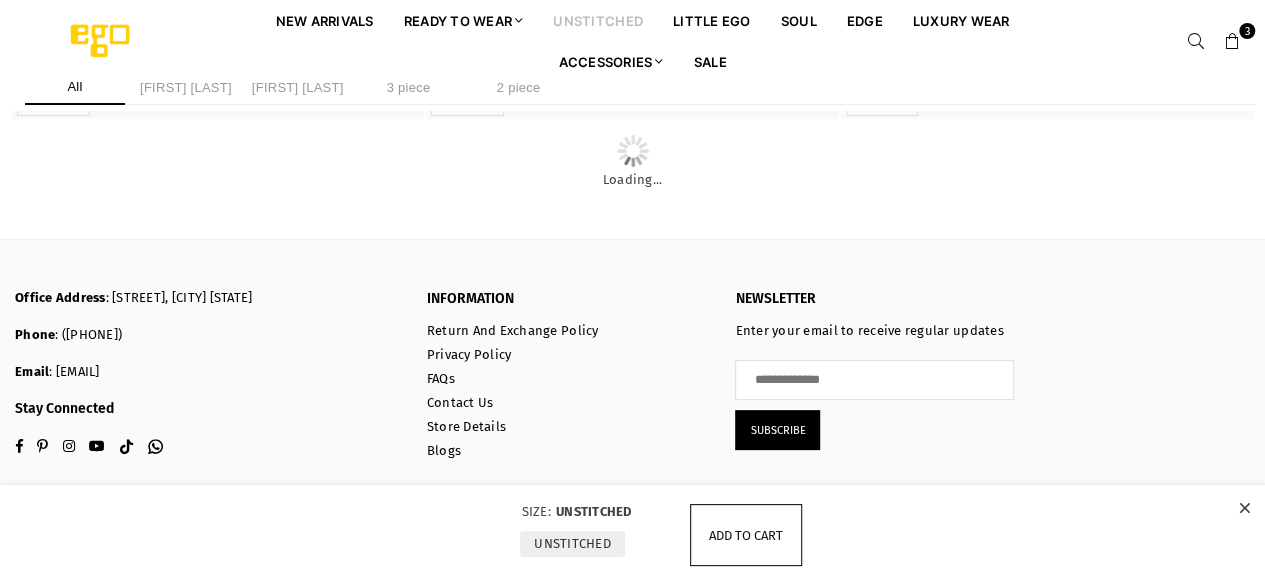 scroll, scrollTop: 10240, scrollLeft: 0, axis: vertical 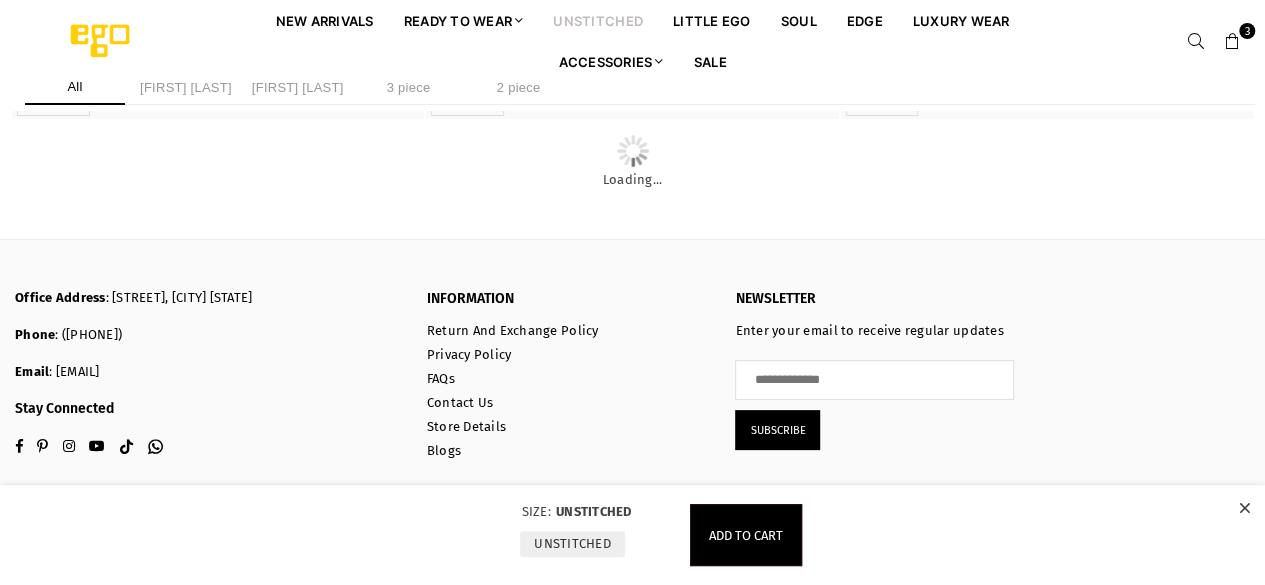 click on "Quick Shop" at bounding box center [632, -39] 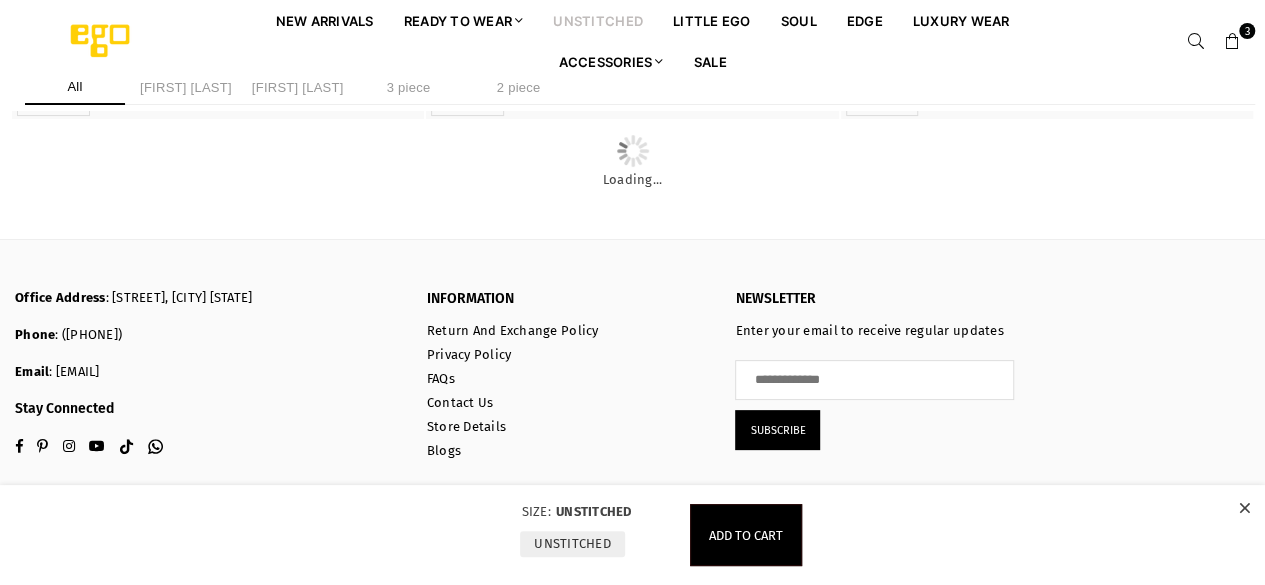 click at bounding box center [632, -38] 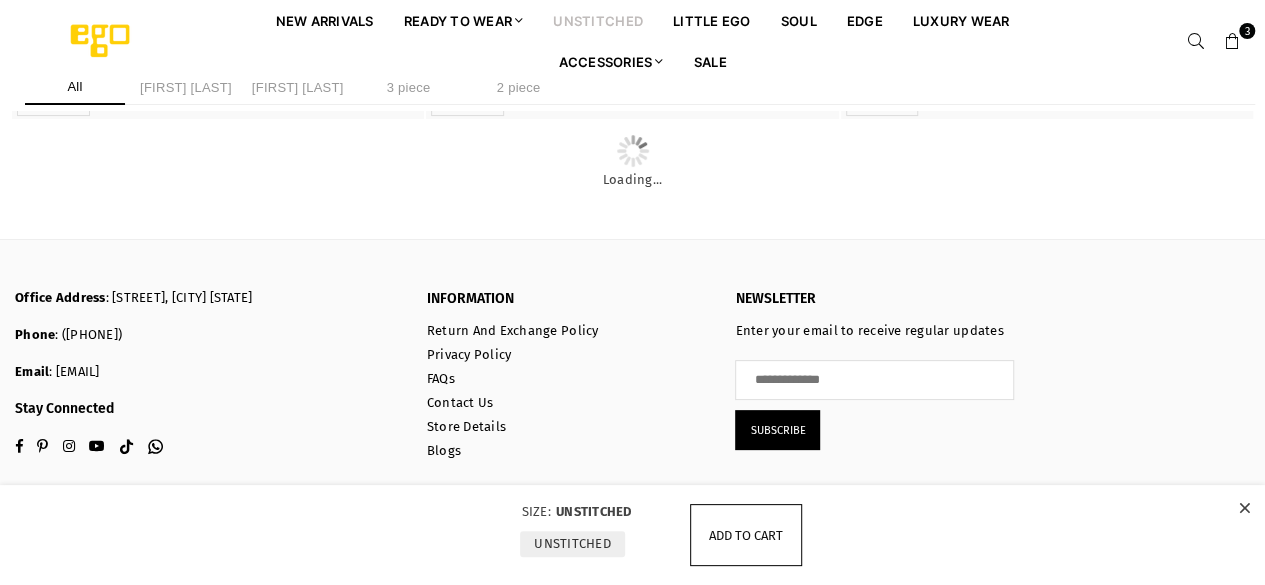click on "Add to cart" at bounding box center (746, 535) 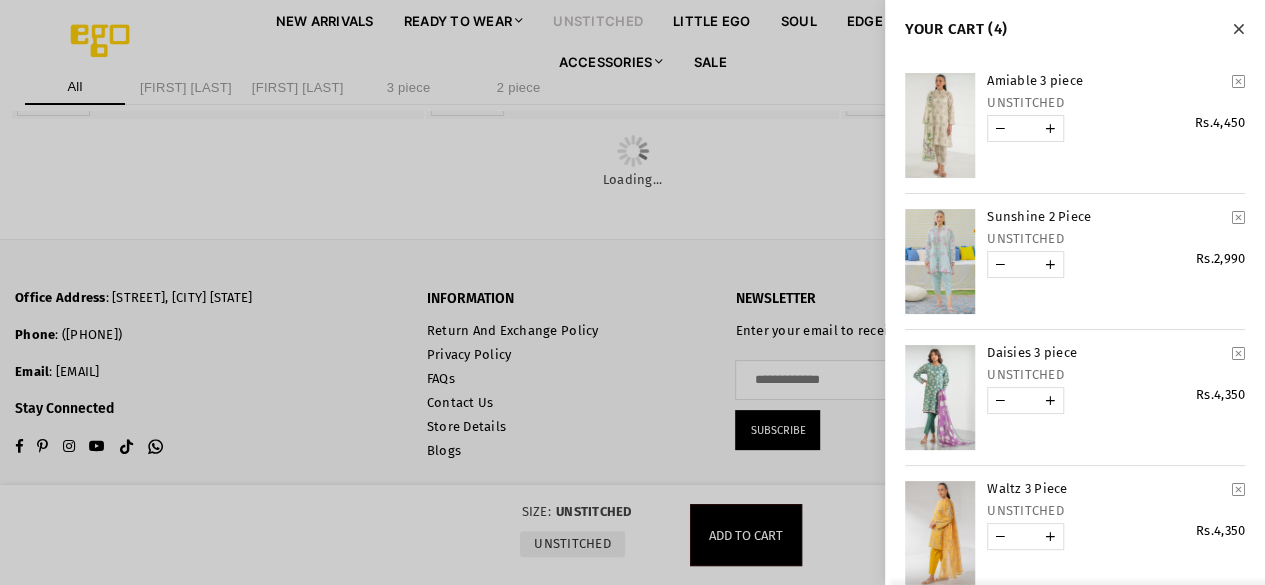 scroll, scrollTop: 279, scrollLeft: 0, axis: vertical 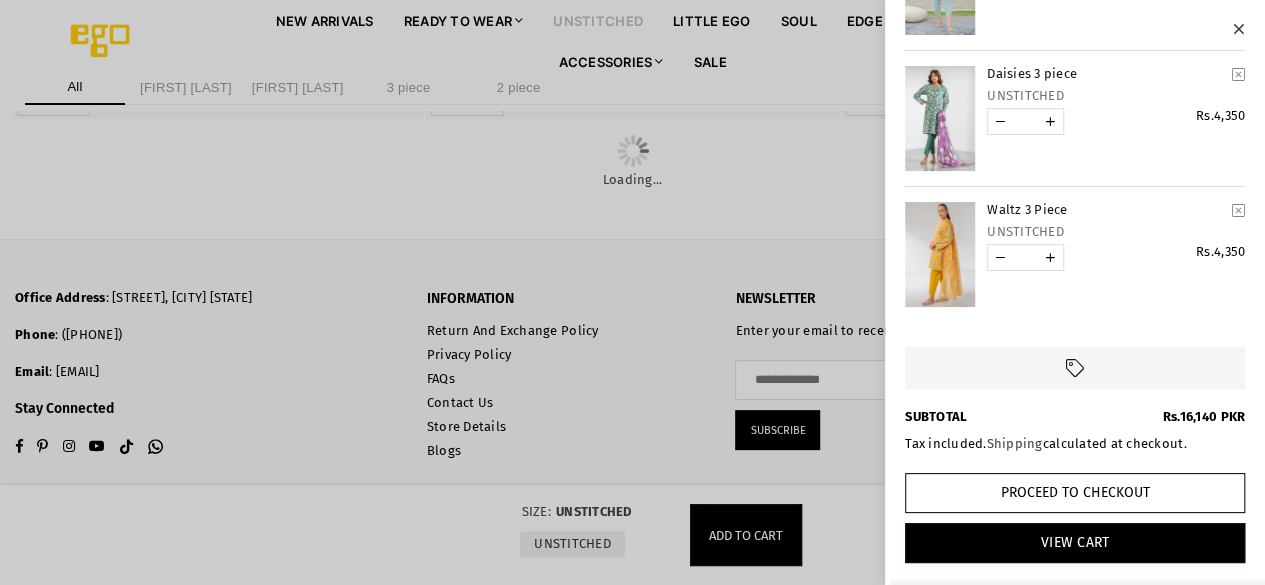 click at bounding box center (1238, 28) 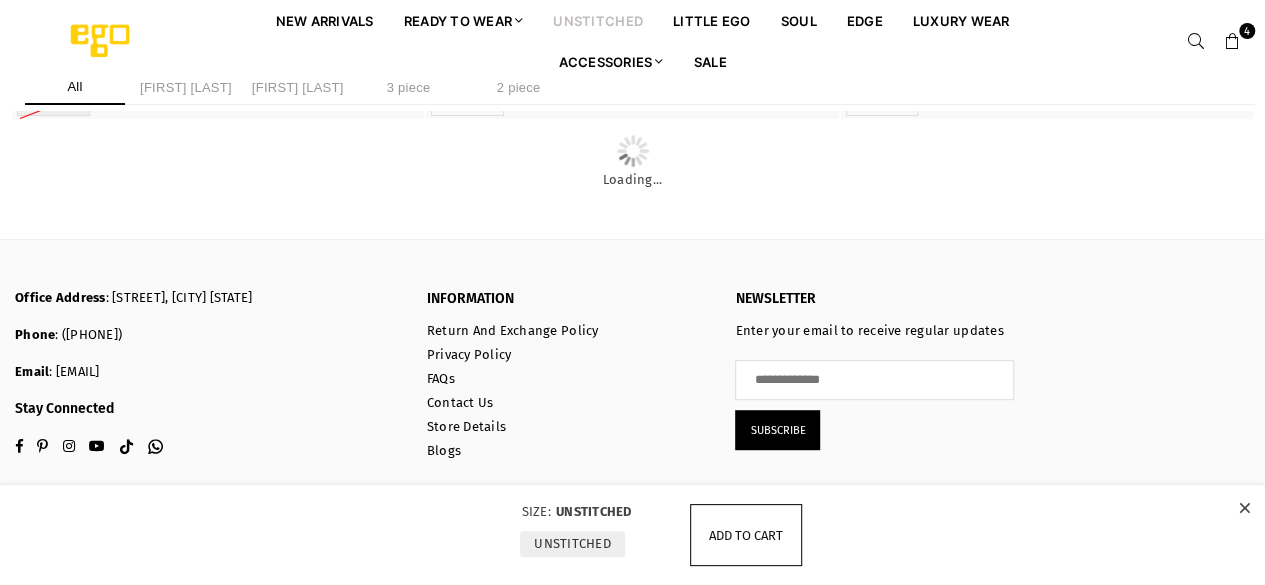 scroll, scrollTop: 12470, scrollLeft: 0, axis: vertical 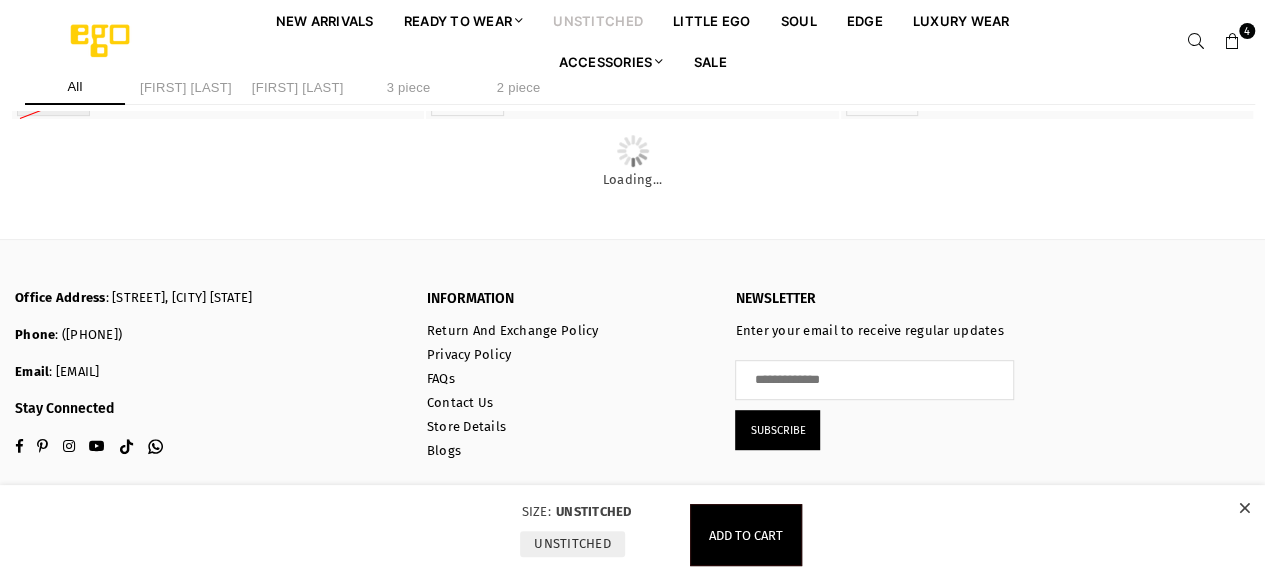 click on "Quick Shop" at bounding box center [218, -104] 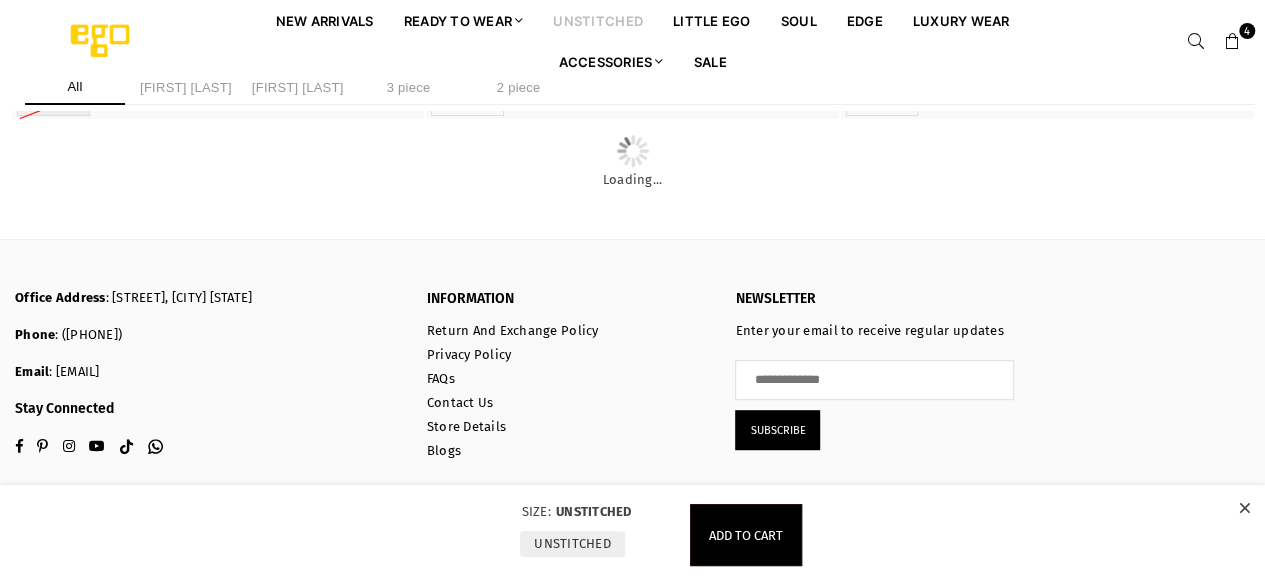 click on "Quick Shop" at bounding box center [218, -104] 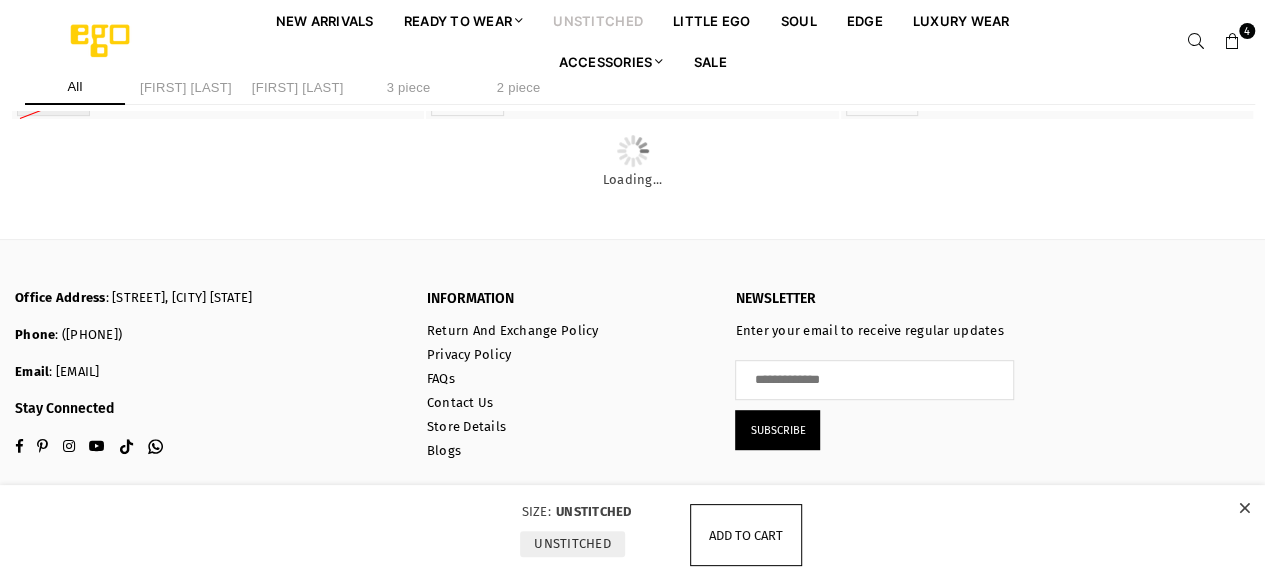 click on "Add to cart" at bounding box center (746, 535) 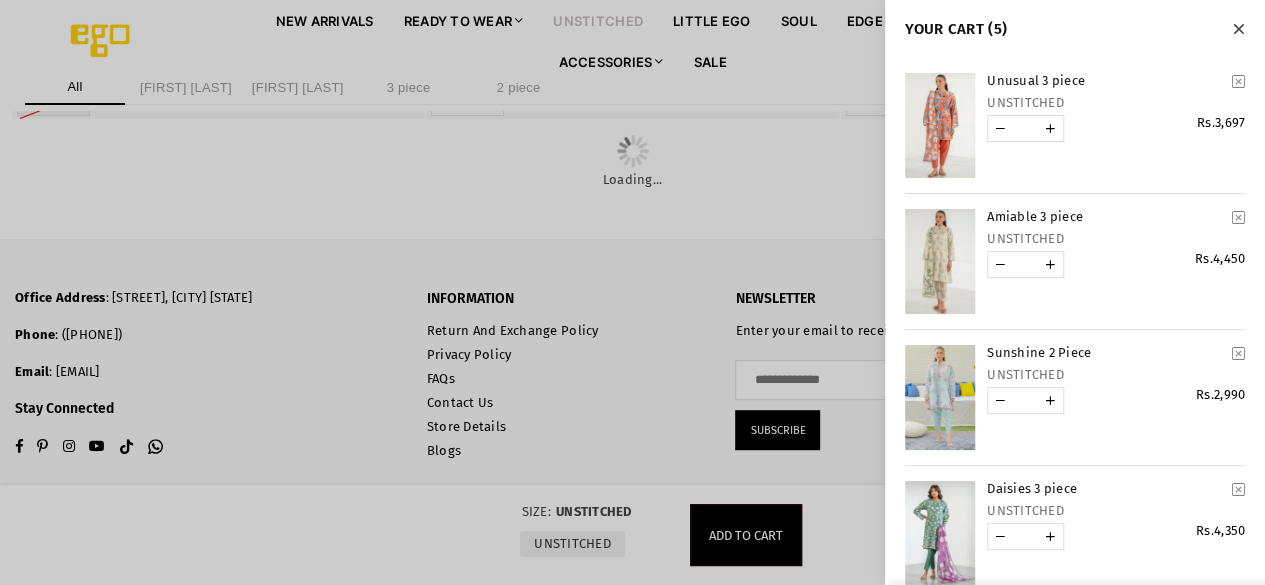 scroll, scrollTop: 12496, scrollLeft: 0, axis: vertical 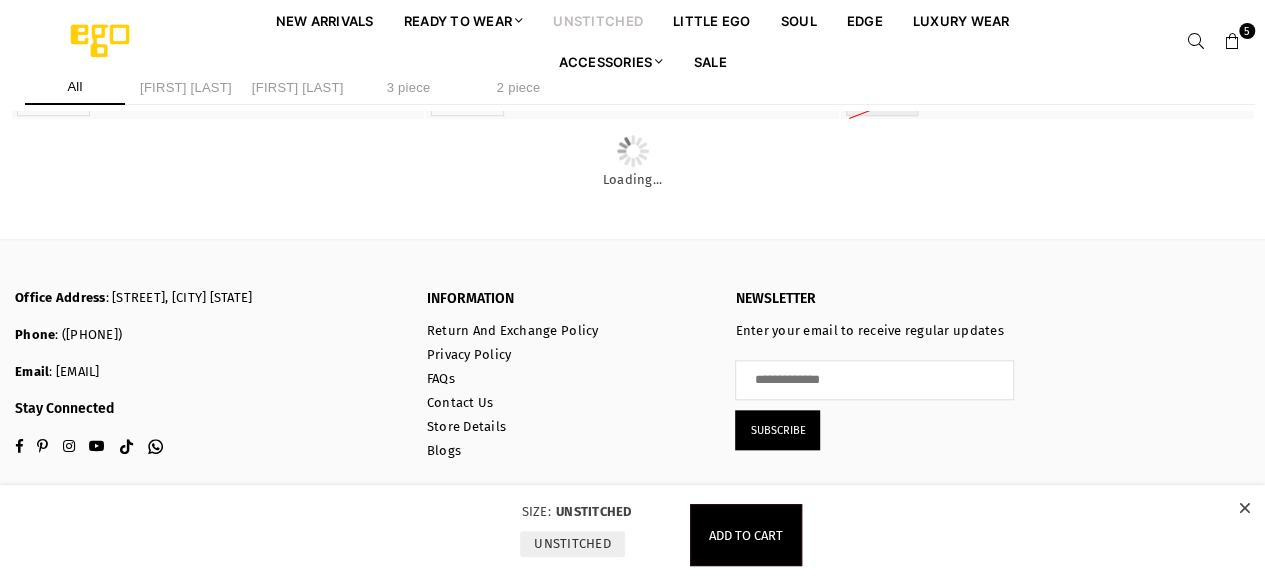 click at bounding box center (218, -233) 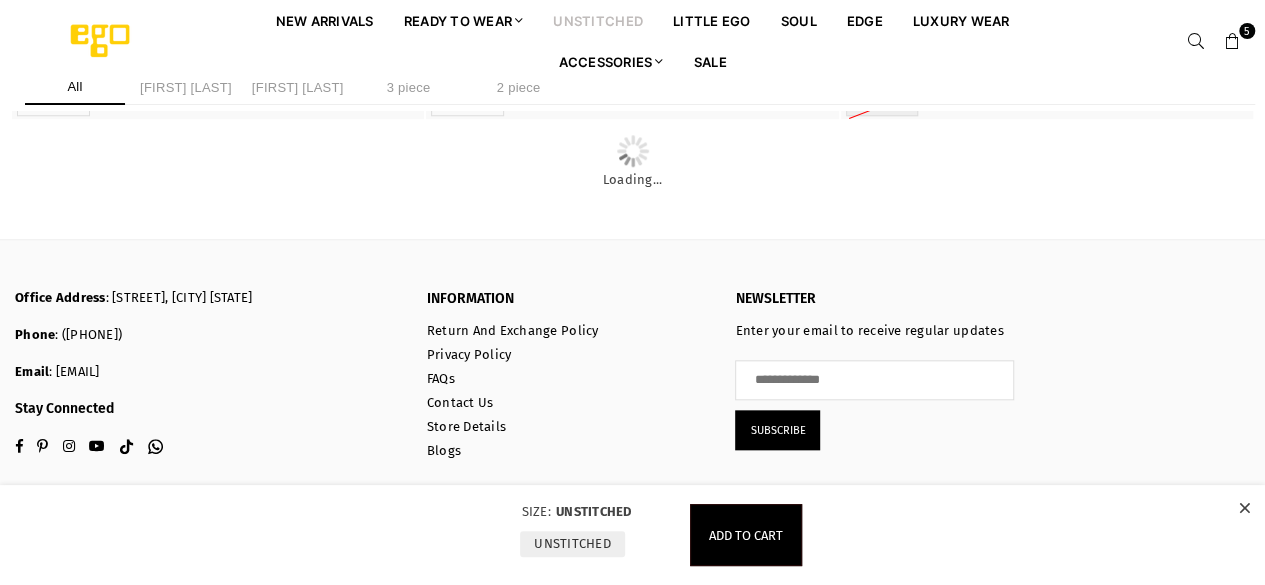scroll, scrollTop: 16522, scrollLeft: 0, axis: vertical 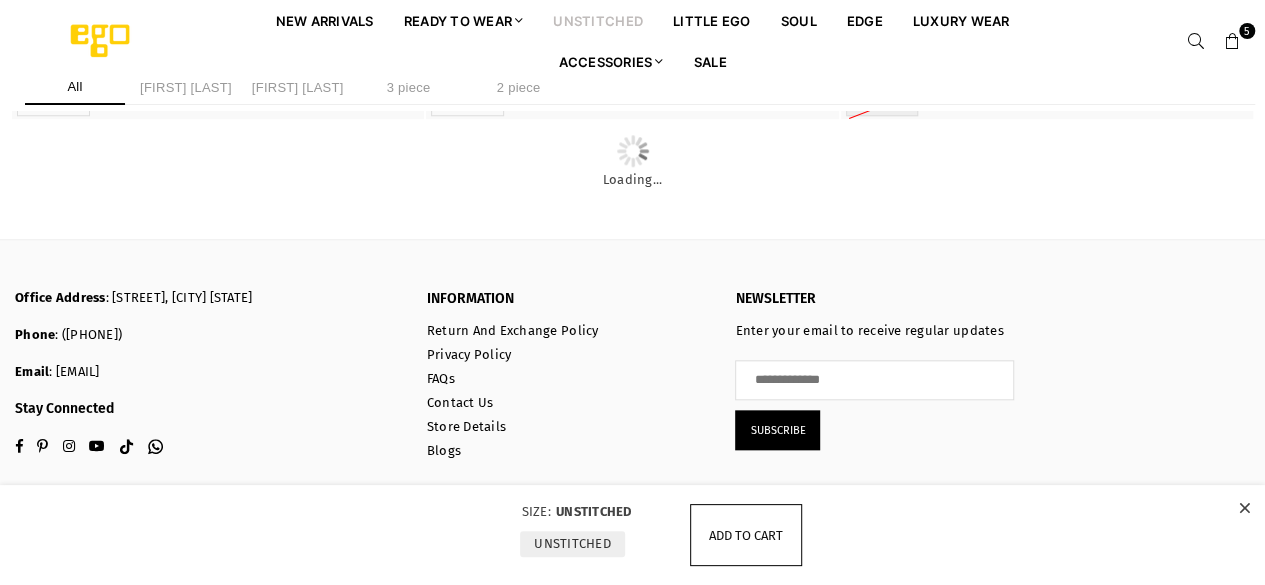 click on "Add to cart" at bounding box center (746, 535) 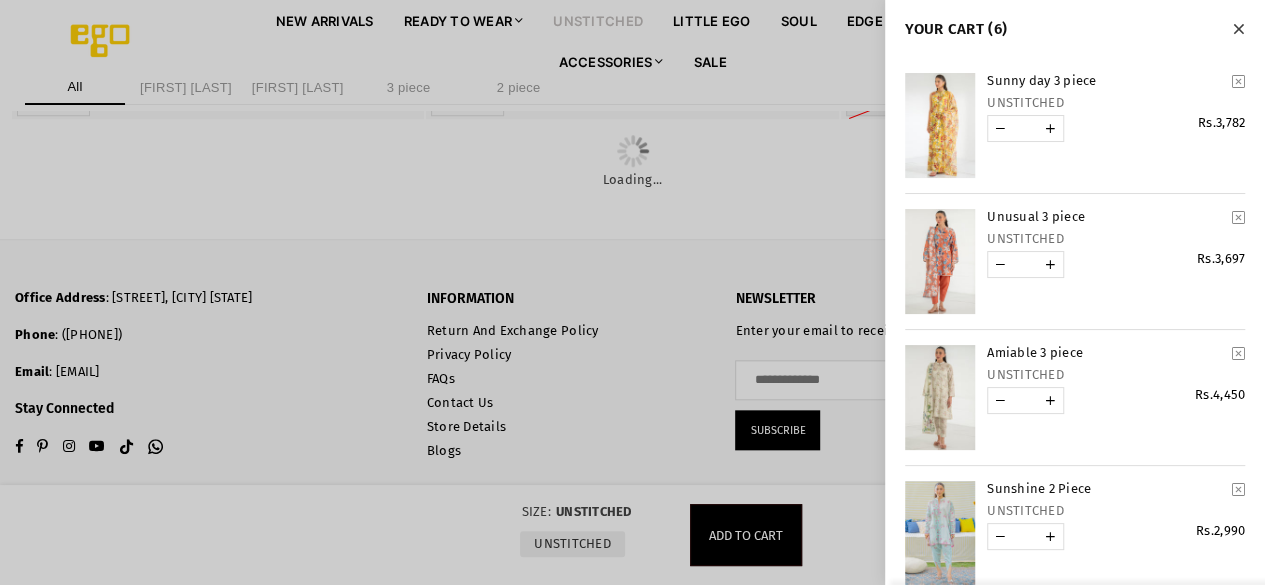 scroll, scrollTop: 16784, scrollLeft: 0, axis: vertical 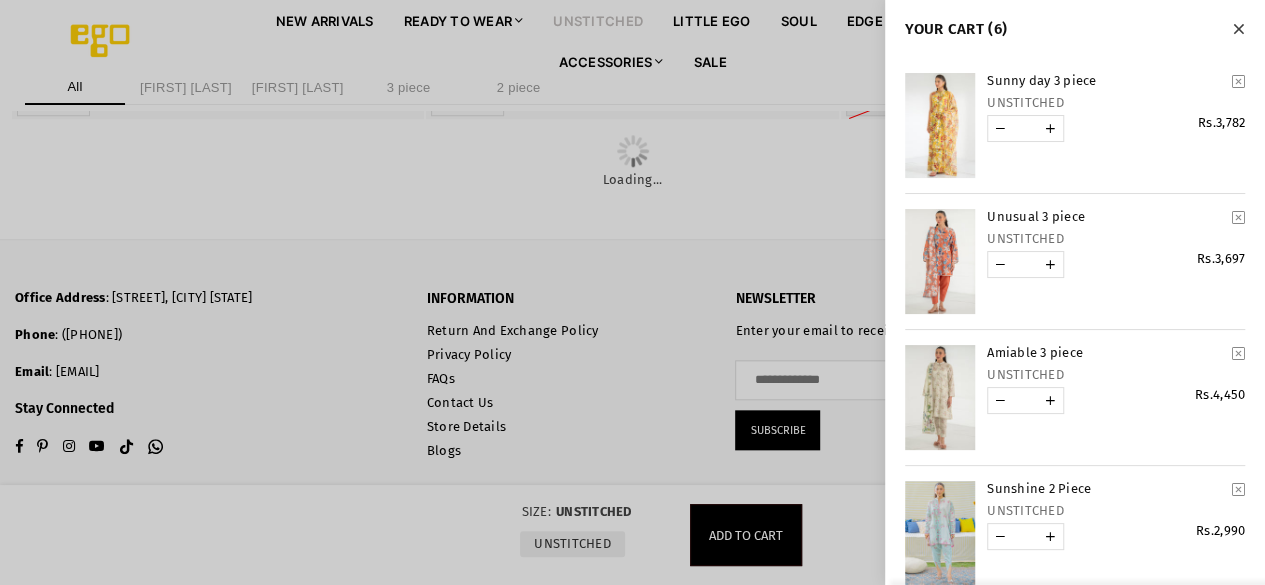 click at bounding box center [1238, 29] 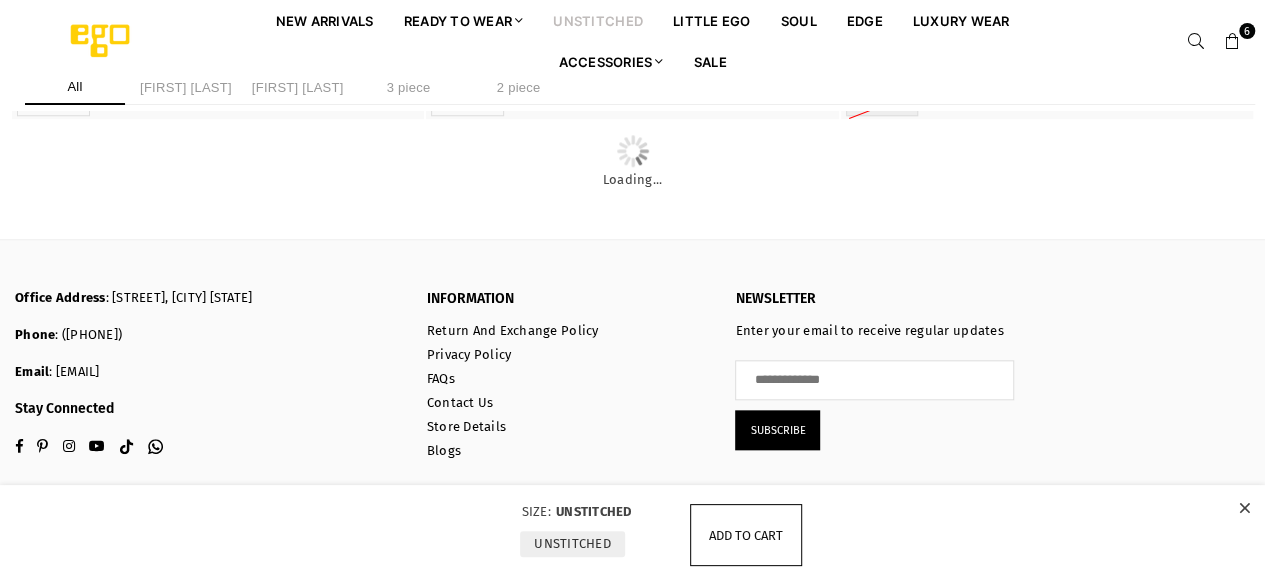 scroll, scrollTop: 17717, scrollLeft: 0, axis: vertical 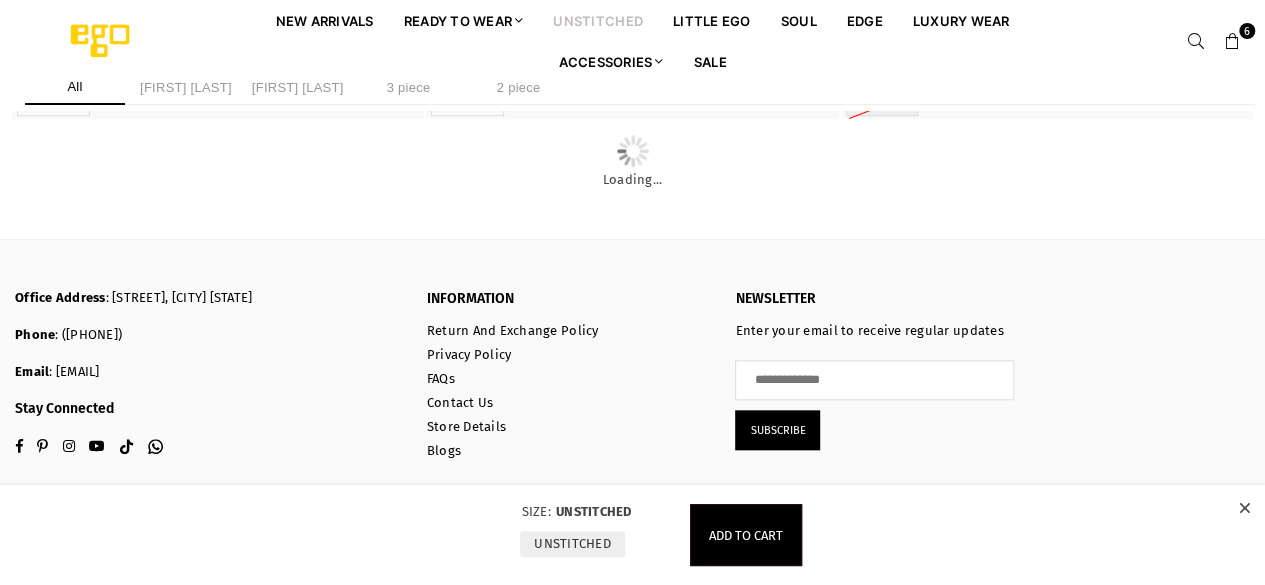click on "Quick Shop" at bounding box center [1047, -104] 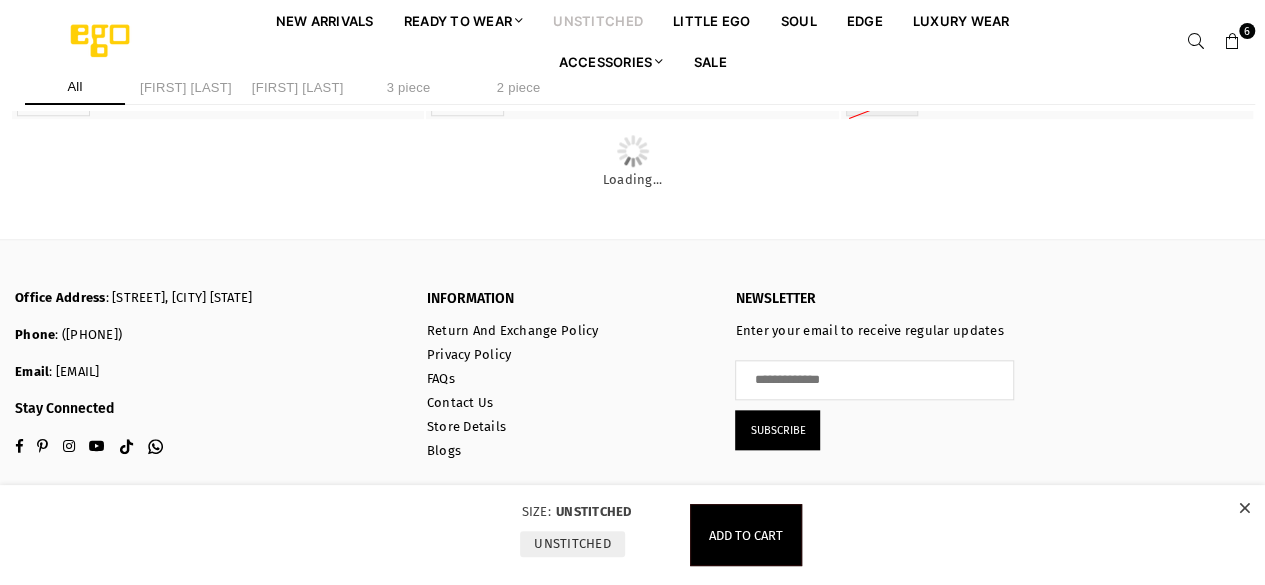 scroll, scrollTop: 17974, scrollLeft: 0, axis: vertical 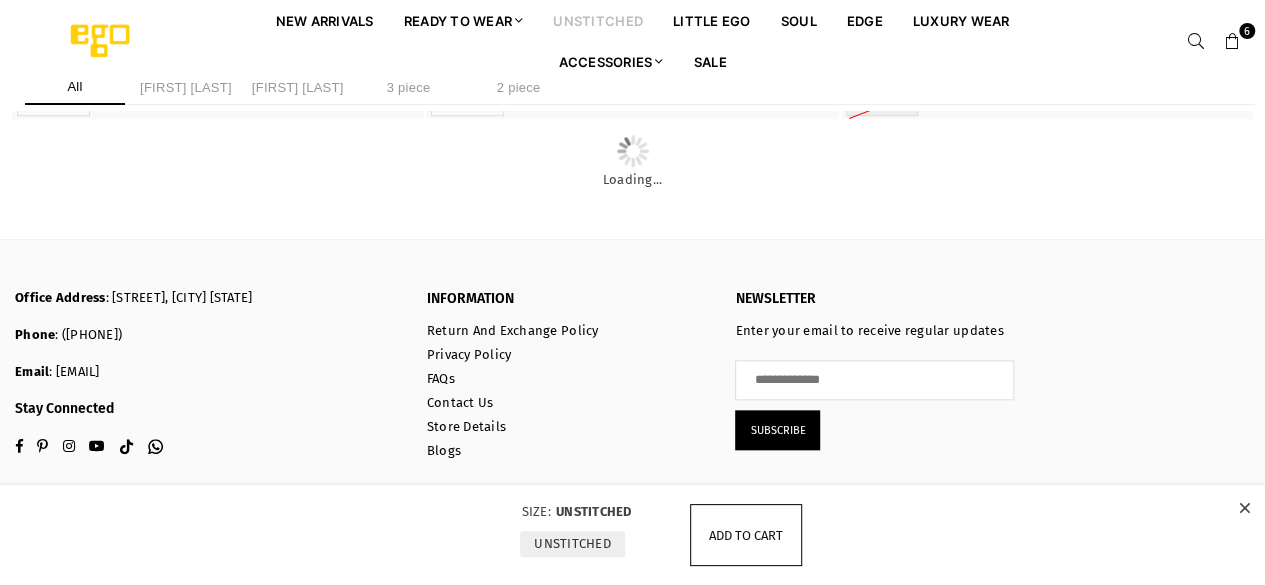 click on "Add to cart" at bounding box center (746, 535) 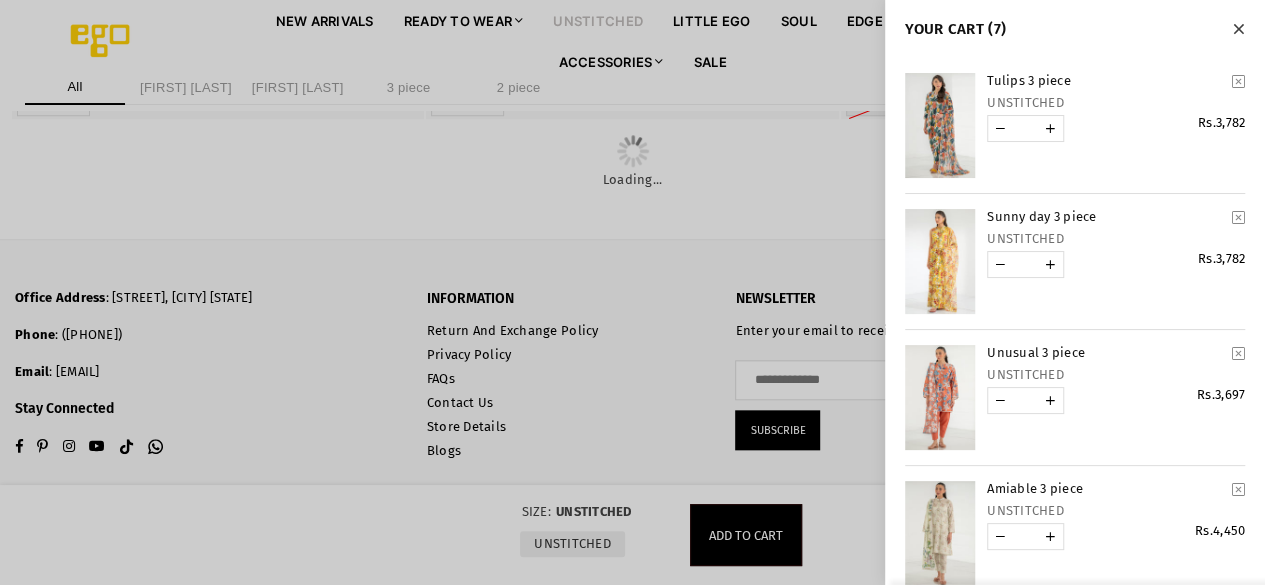 scroll, scrollTop: 18354, scrollLeft: 0, axis: vertical 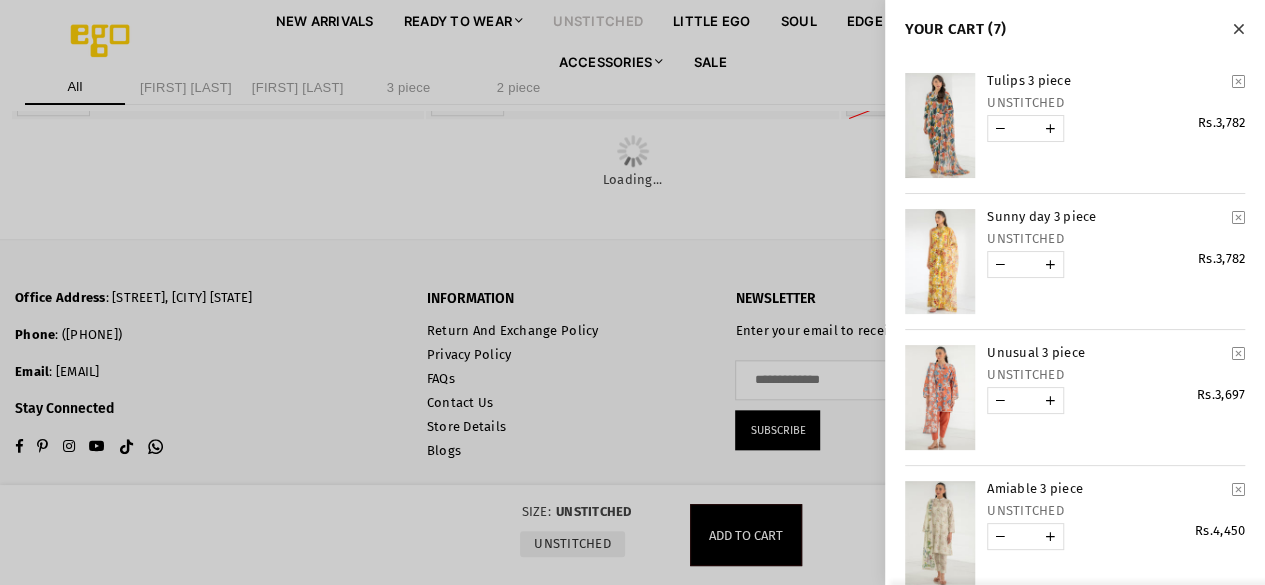 click at bounding box center (1238, 29) 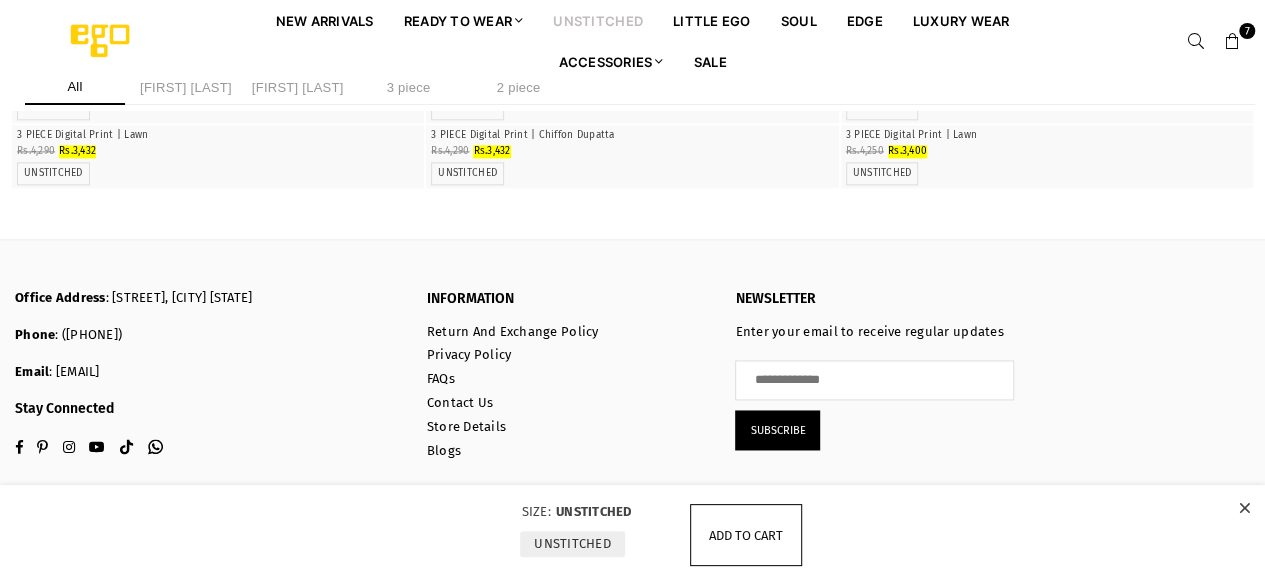scroll, scrollTop: 21952, scrollLeft: 0, axis: vertical 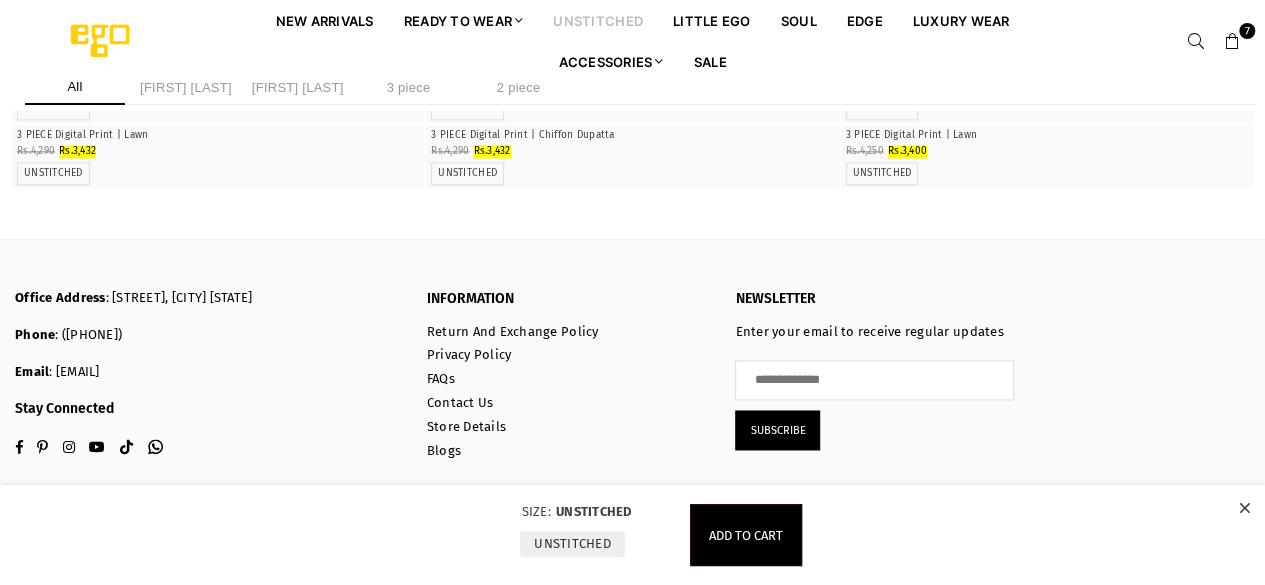 click on "Quick Shop" at bounding box center (1047, -165) 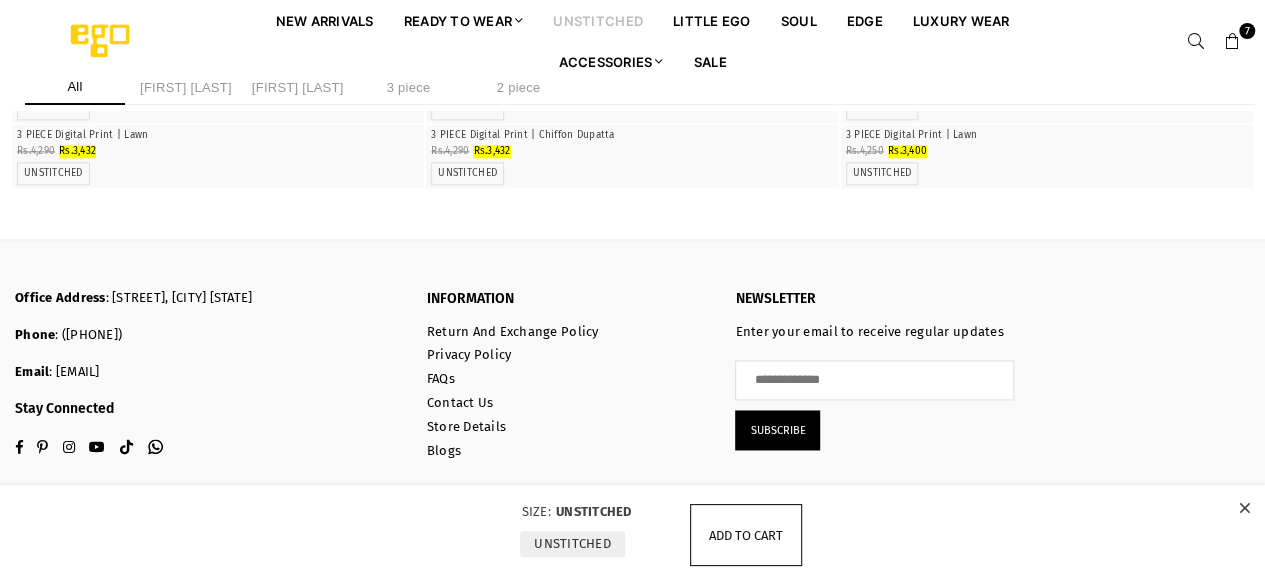 click on "Add to cart" at bounding box center (746, 535) 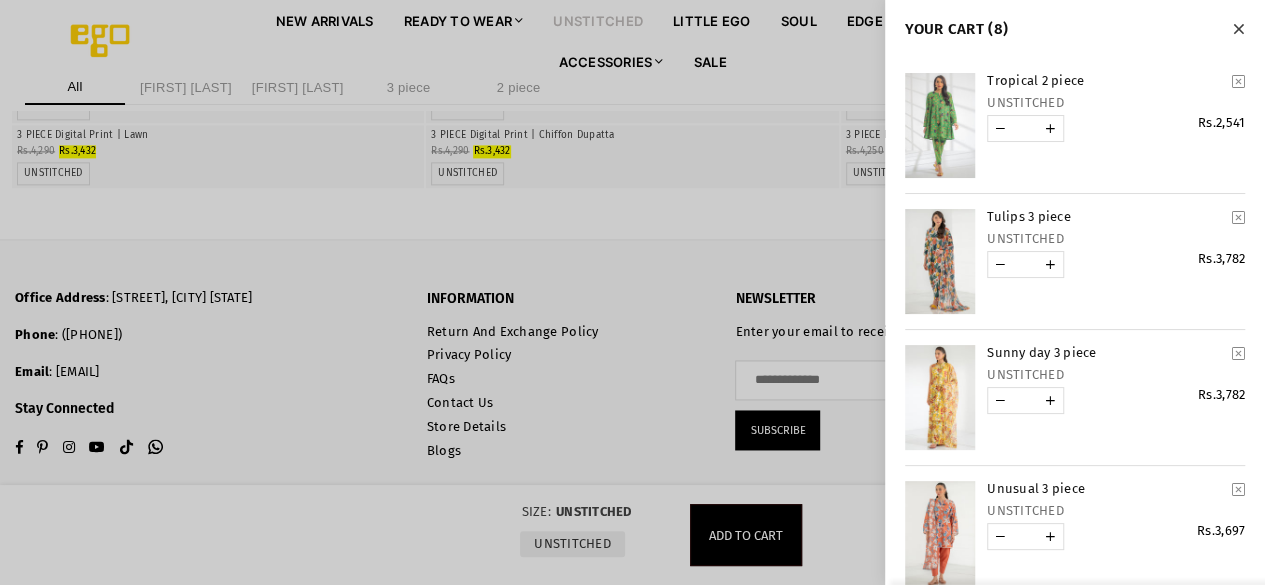 scroll, scrollTop: 22304, scrollLeft: 0, axis: vertical 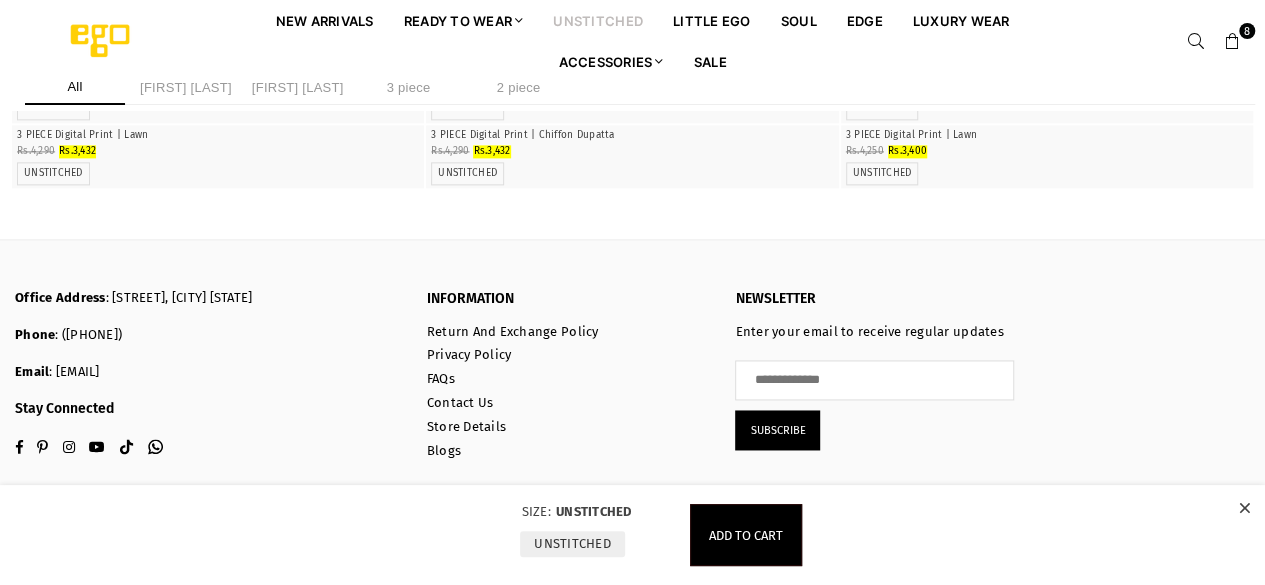 click at bounding box center (1046, -99) 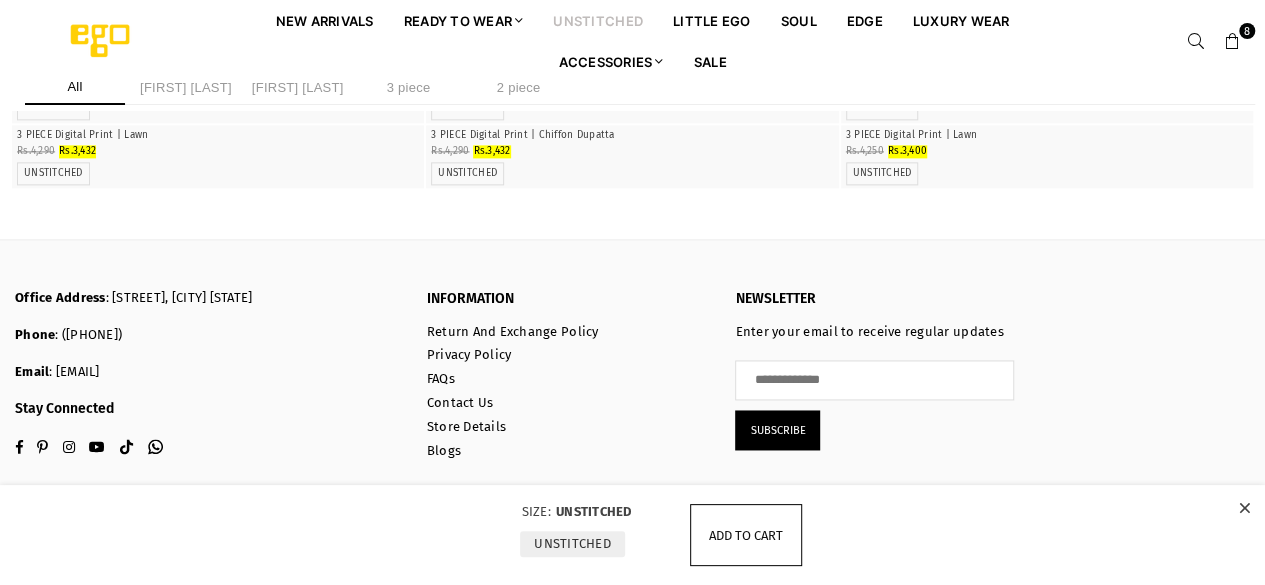 click on "Add to cart" at bounding box center (746, 535) 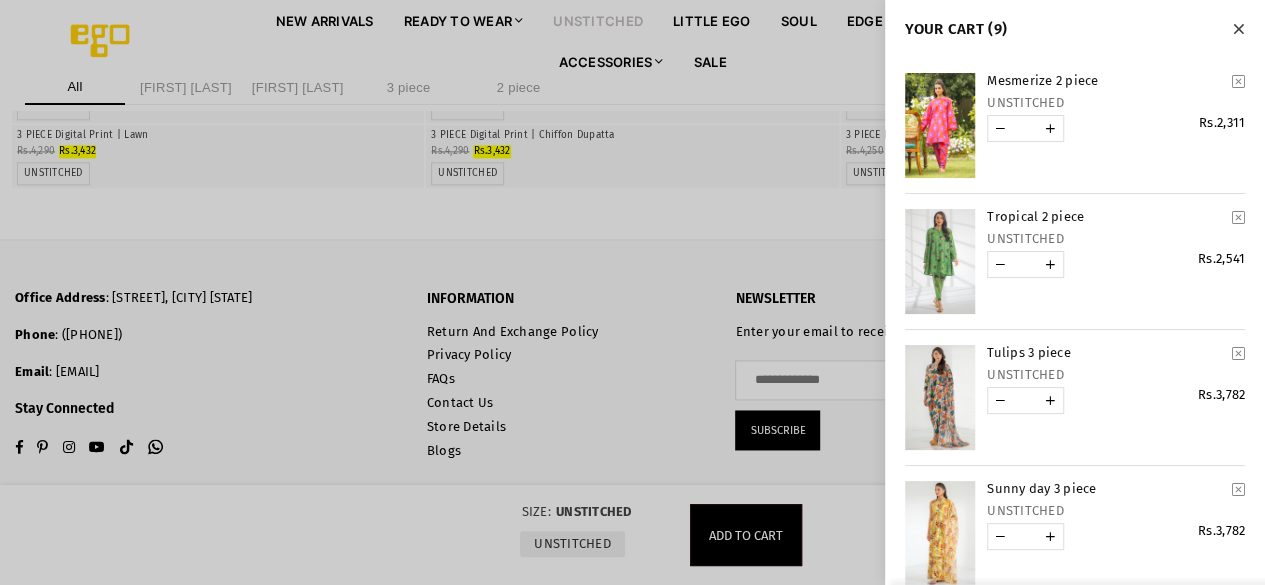 scroll, scrollTop: 22628, scrollLeft: 0, axis: vertical 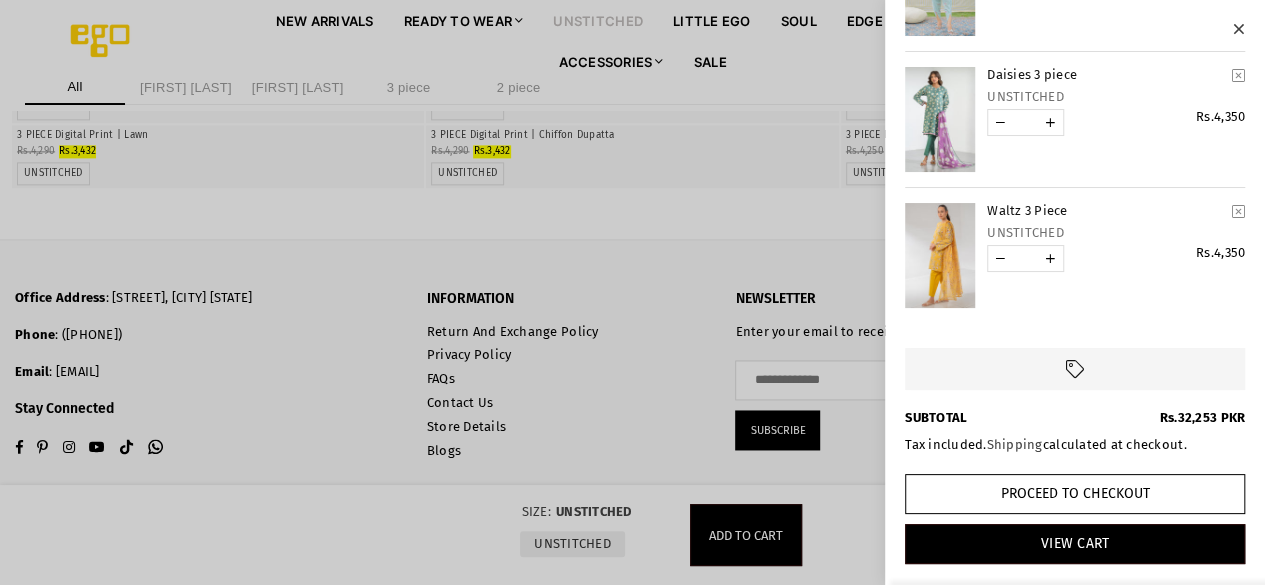 click at bounding box center [1238, 29] 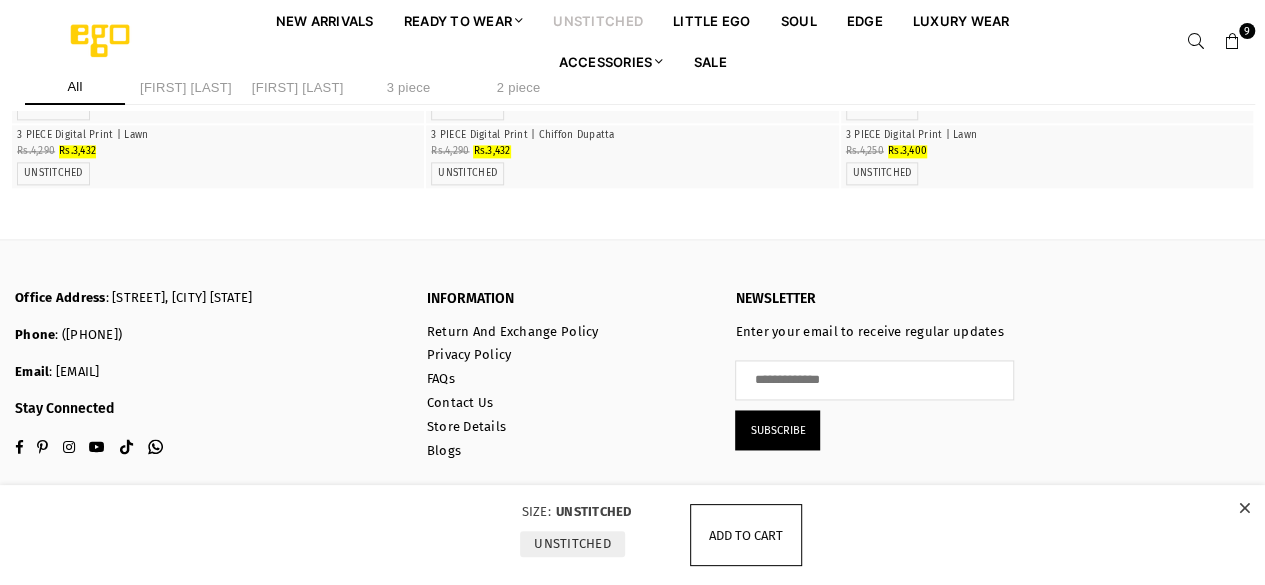 scroll, scrollTop: 23266, scrollLeft: 0, axis: vertical 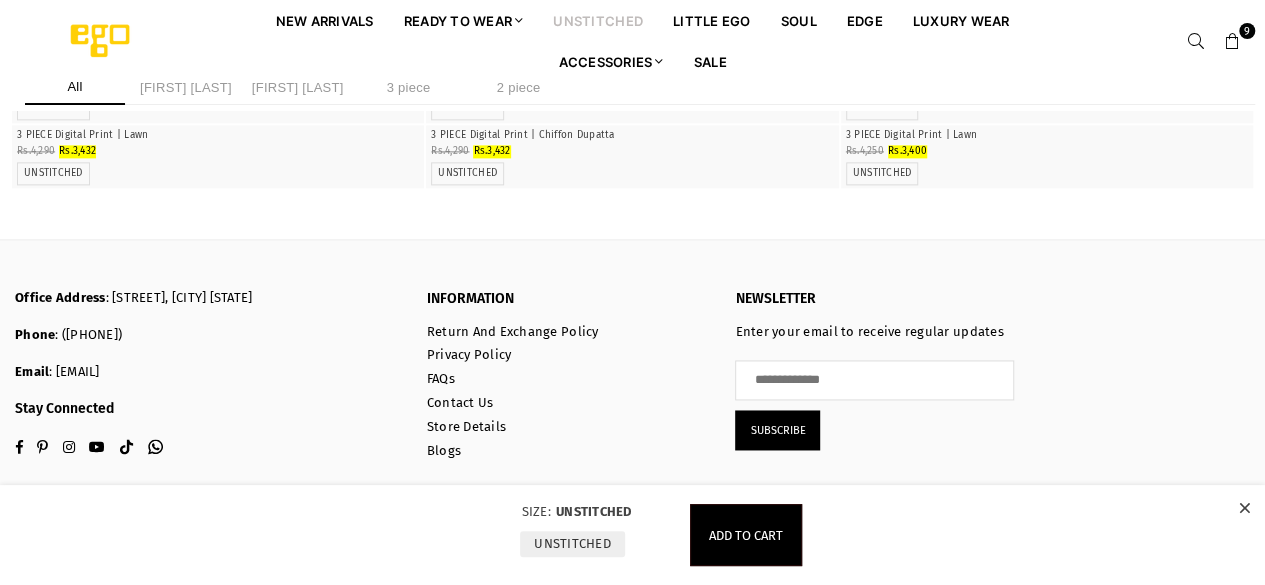 click on "Quick Shop" at bounding box center (1047, -35) 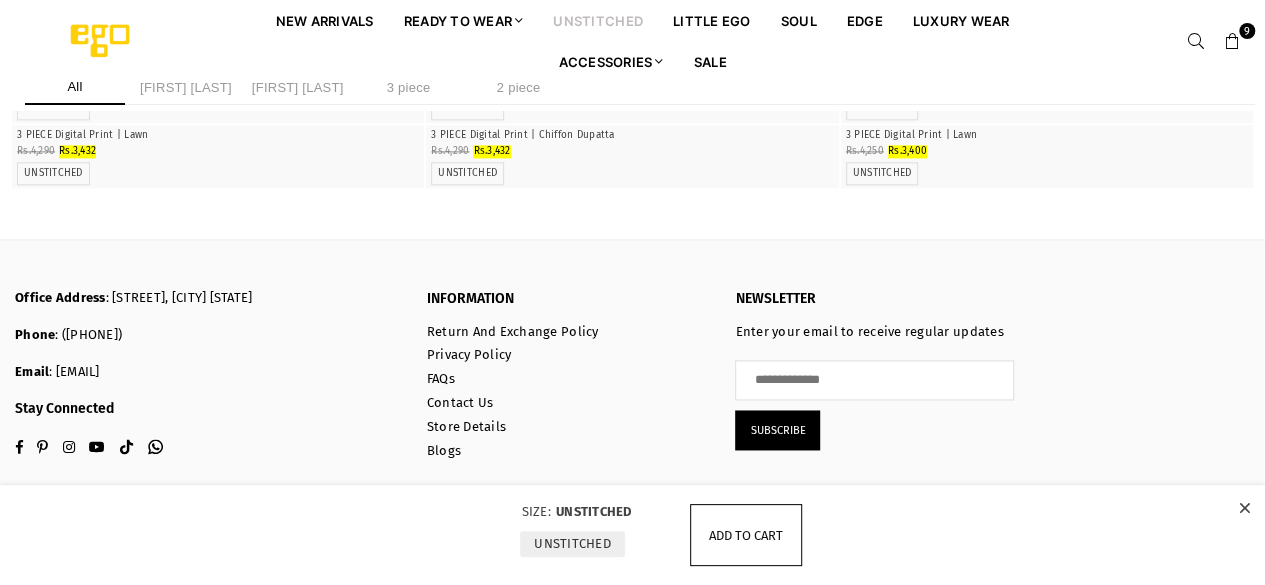 click on "Add to cart" at bounding box center (746, 535) 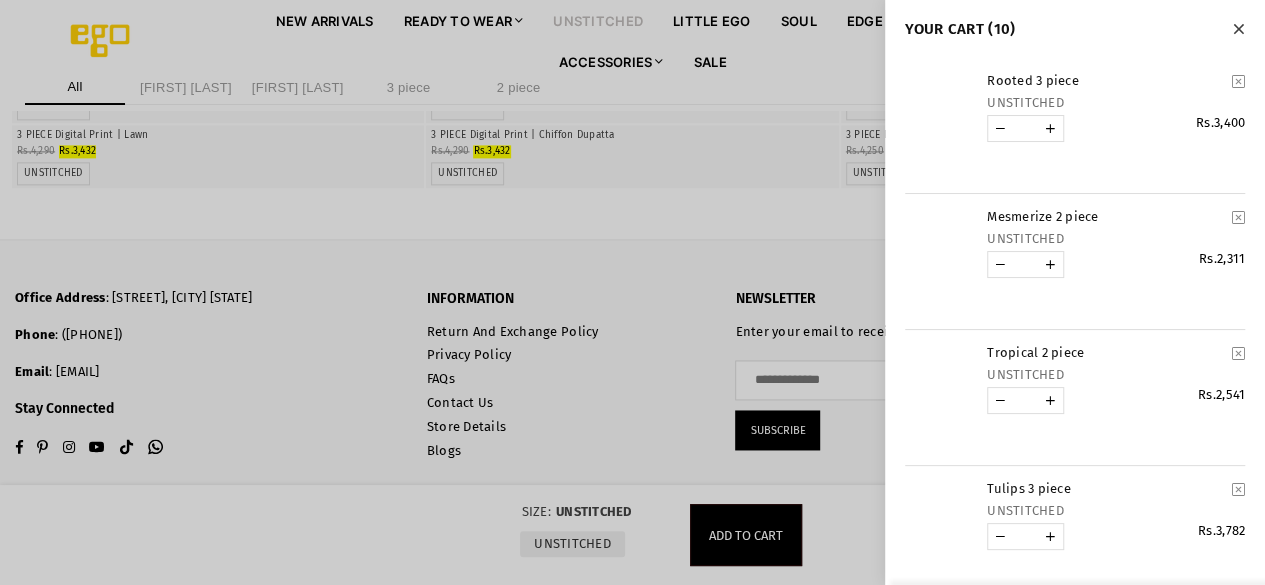 scroll, scrollTop: 23030, scrollLeft: 0, axis: vertical 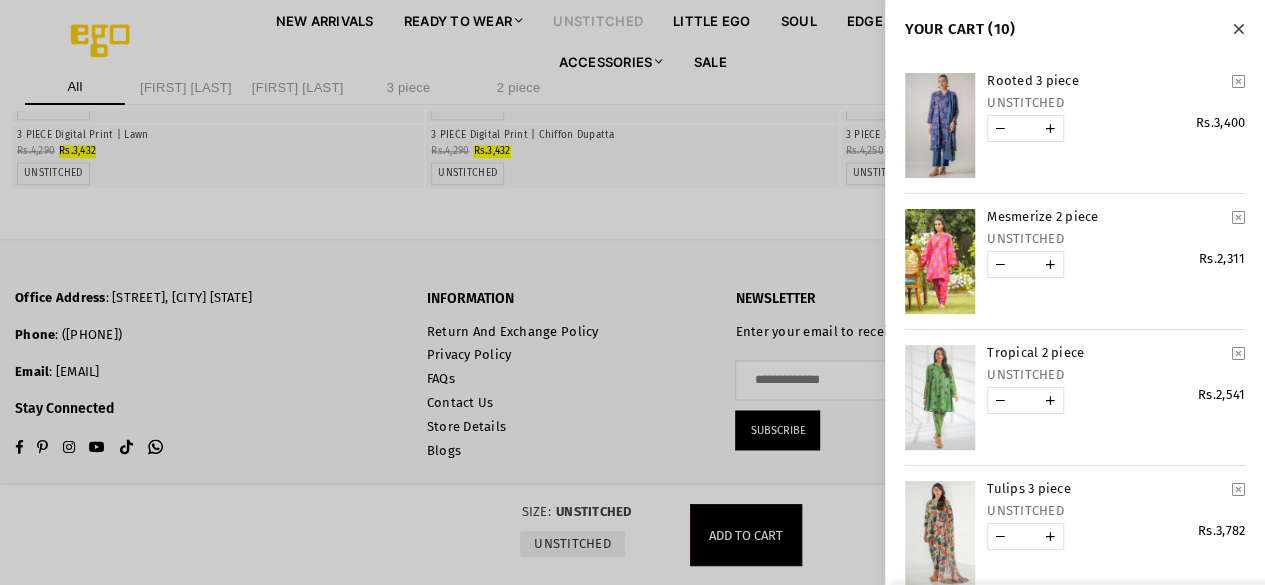 click at bounding box center [1238, 29] 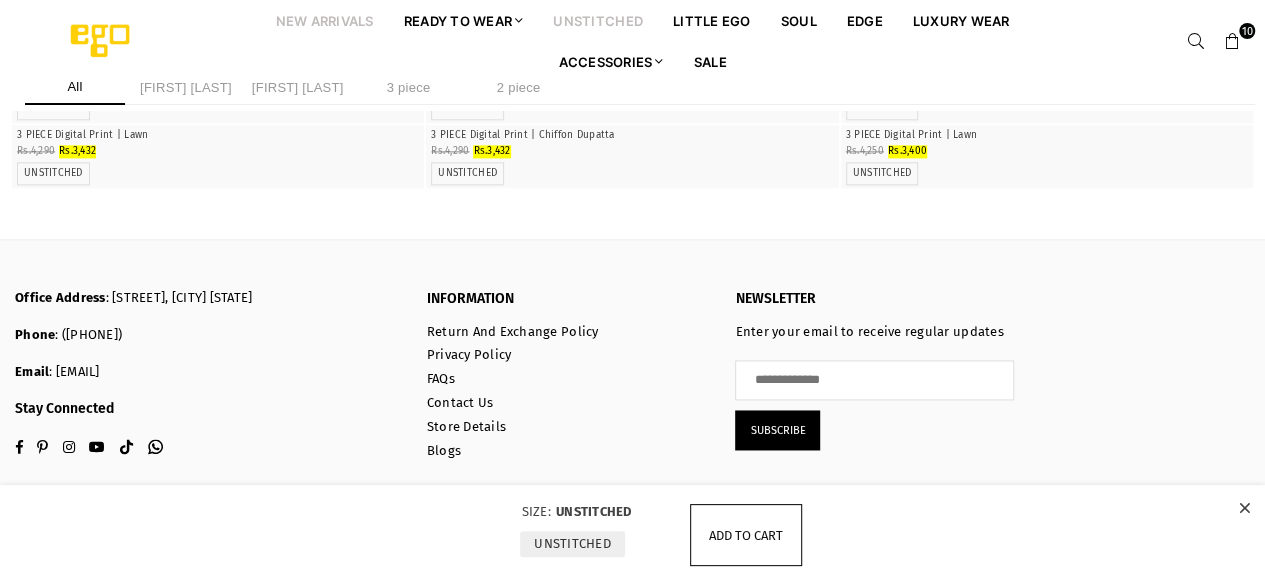 scroll, scrollTop: 24682, scrollLeft: 0, axis: vertical 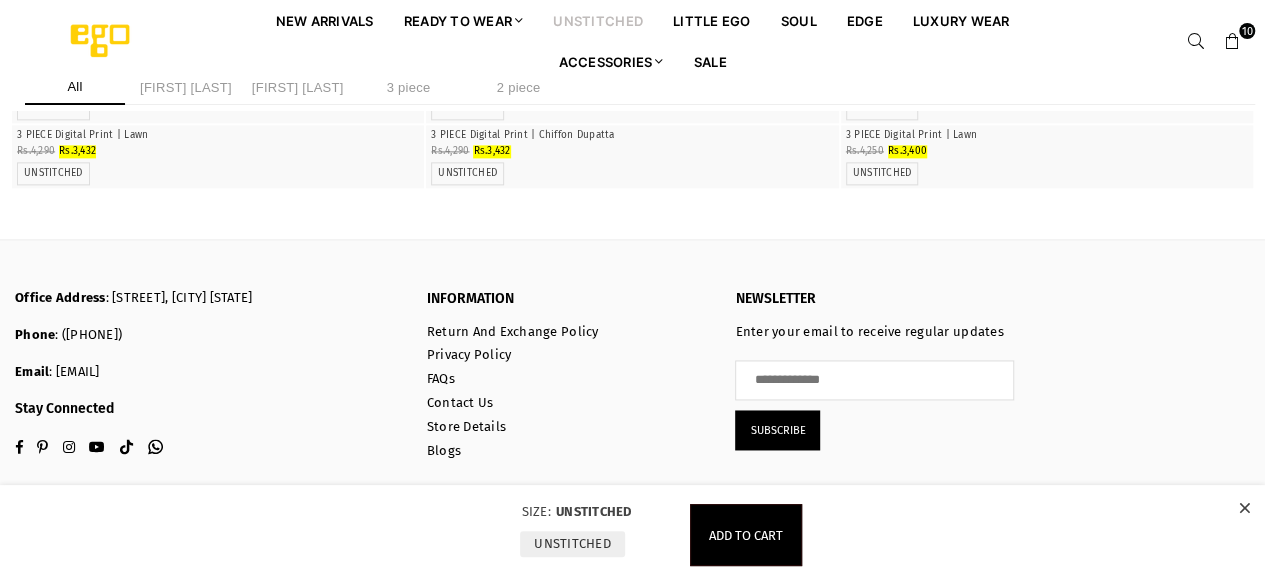 click on "2 piece" at bounding box center (519, 87) 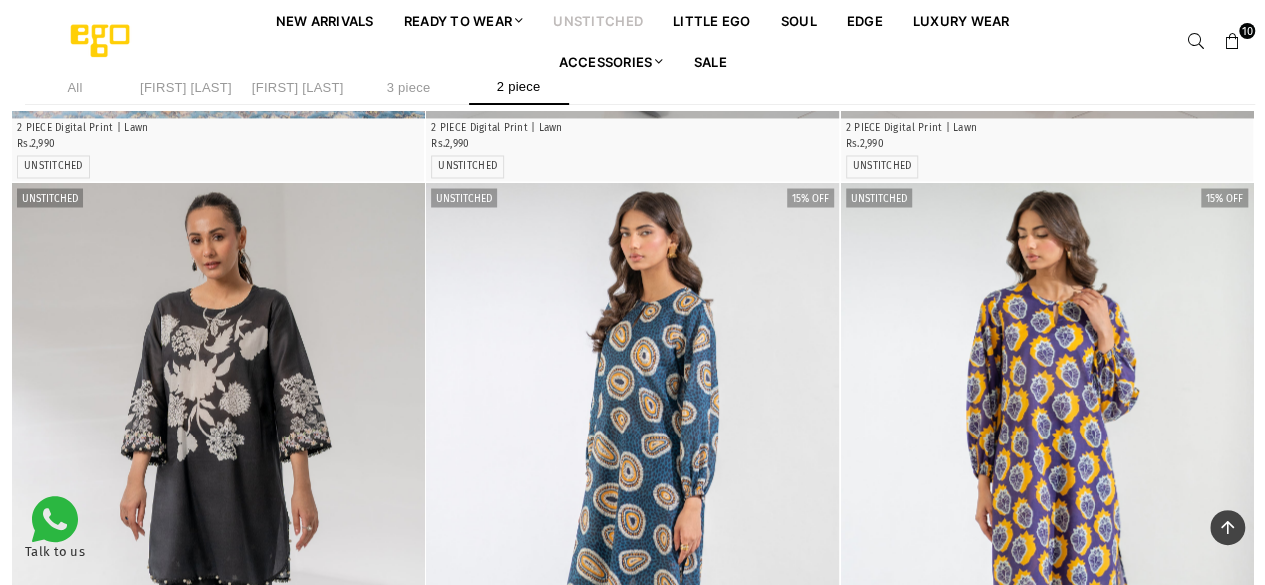 scroll, scrollTop: 2926, scrollLeft: 0, axis: vertical 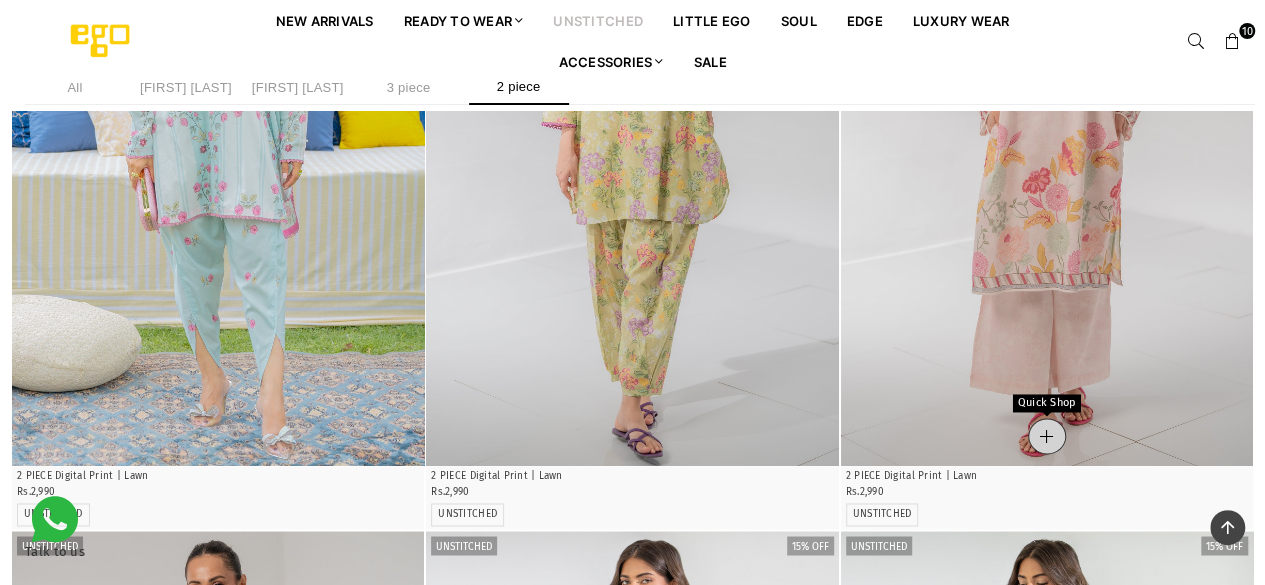 click at bounding box center (1046, 436) 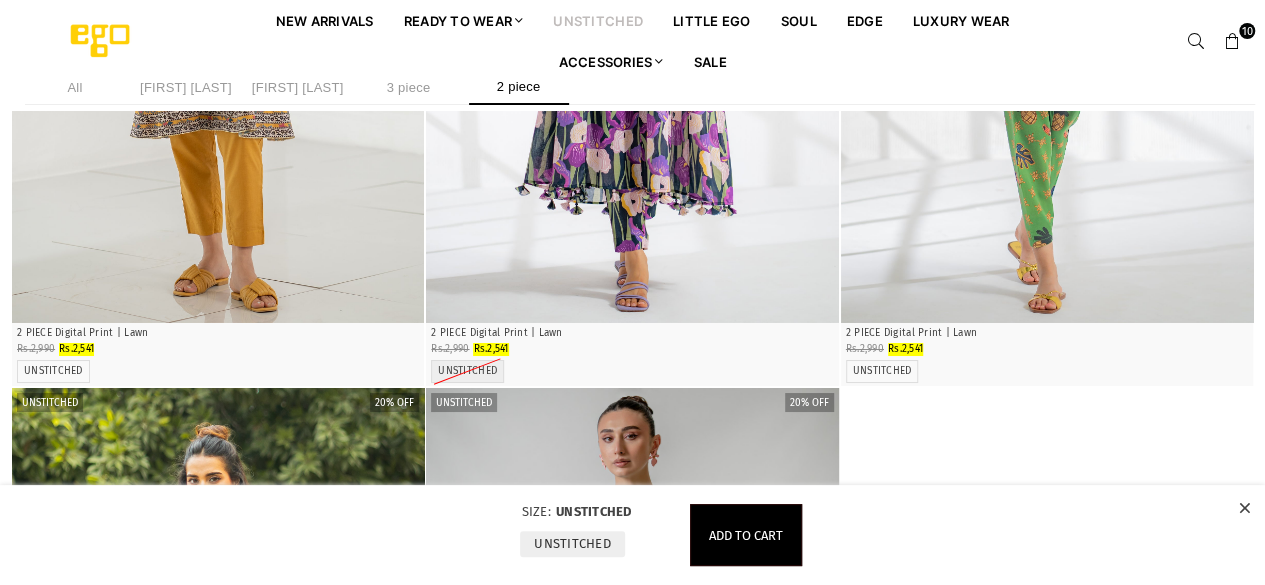 scroll, scrollTop: 3554, scrollLeft: 0, axis: vertical 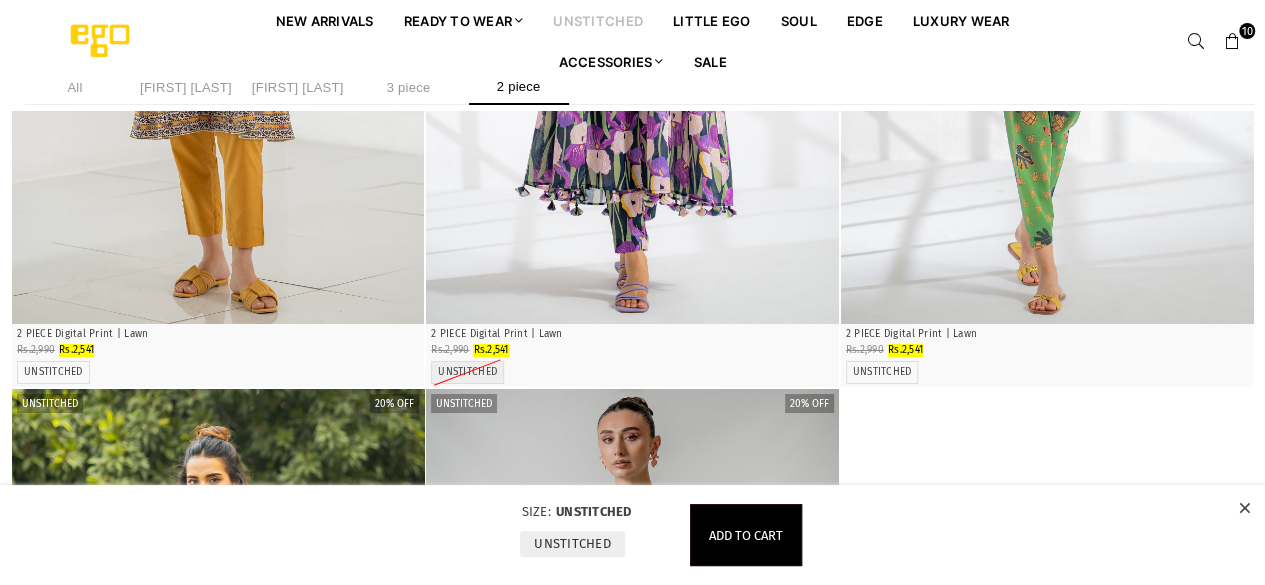 click at bounding box center (632, 15) 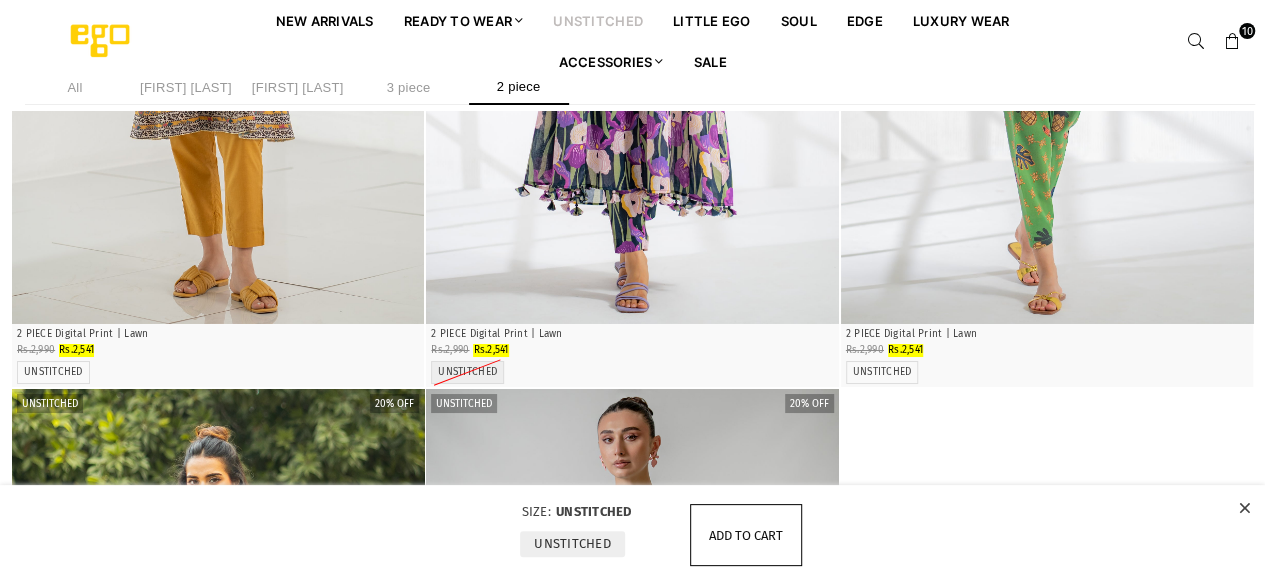 click on "Add to cart" at bounding box center [746, 535] 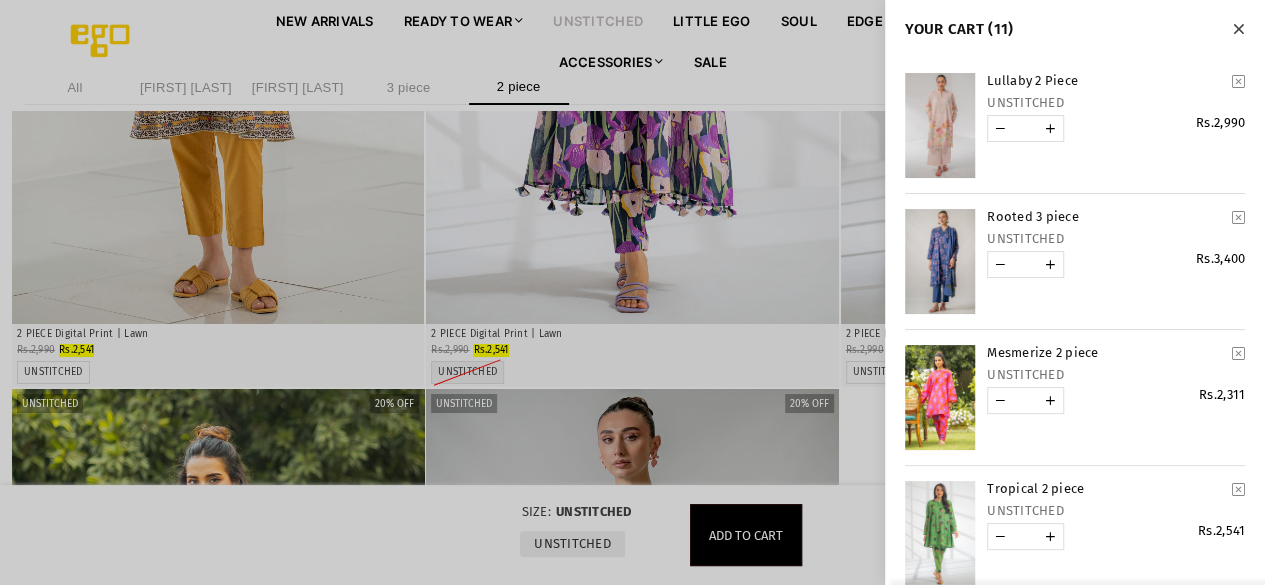 click at bounding box center [632, 292] 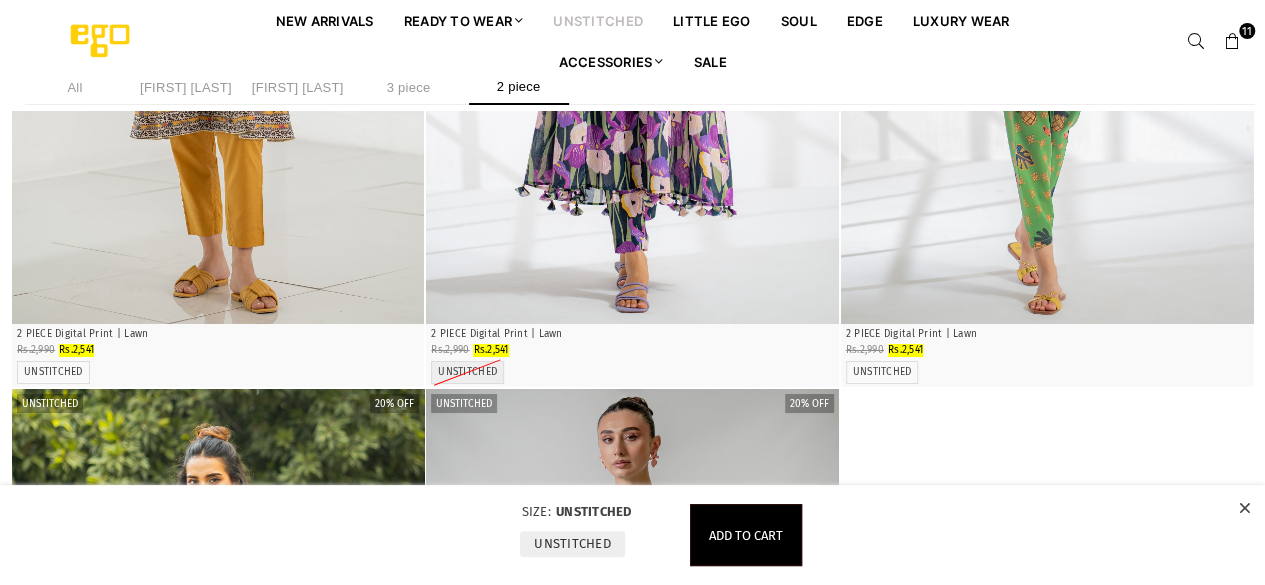 click at bounding box center [632, 15] 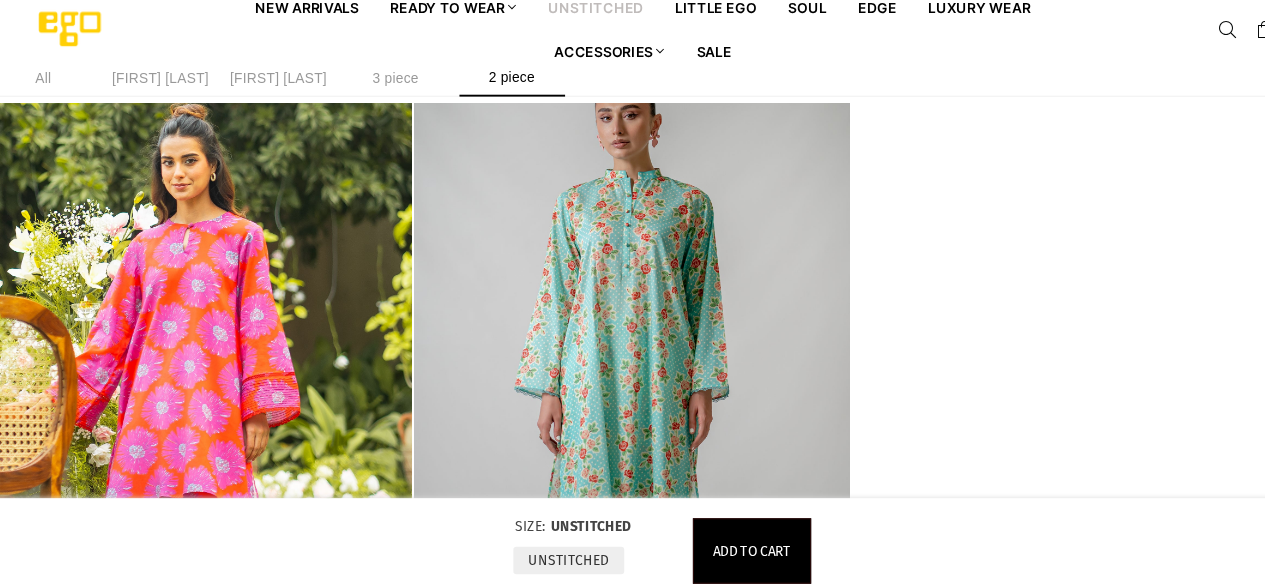 scroll, scrollTop: 3648, scrollLeft: 0, axis: vertical 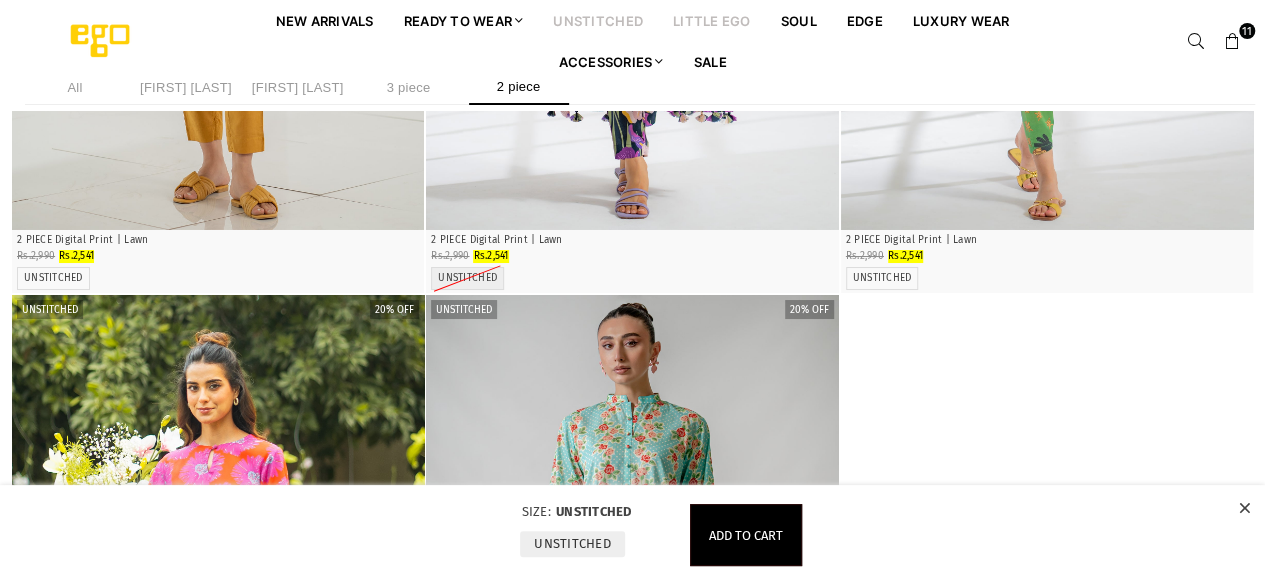 click on "Little EGO" at bounding box center (712, 20) 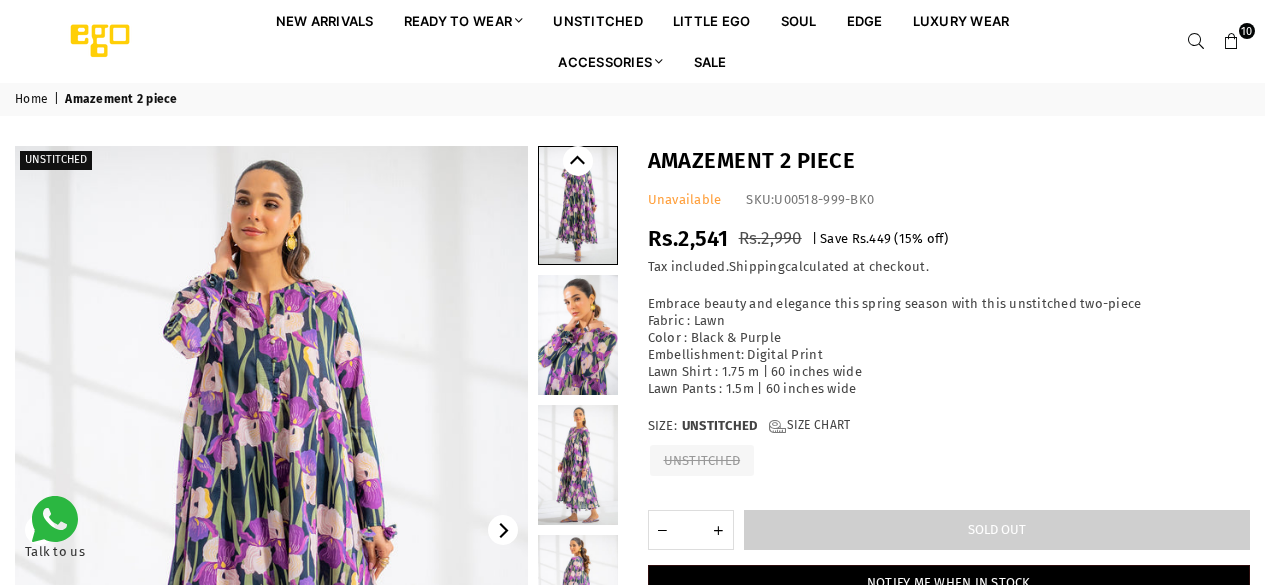 scroll, scrollTop: 0, scrollLeft: 0, axis: both 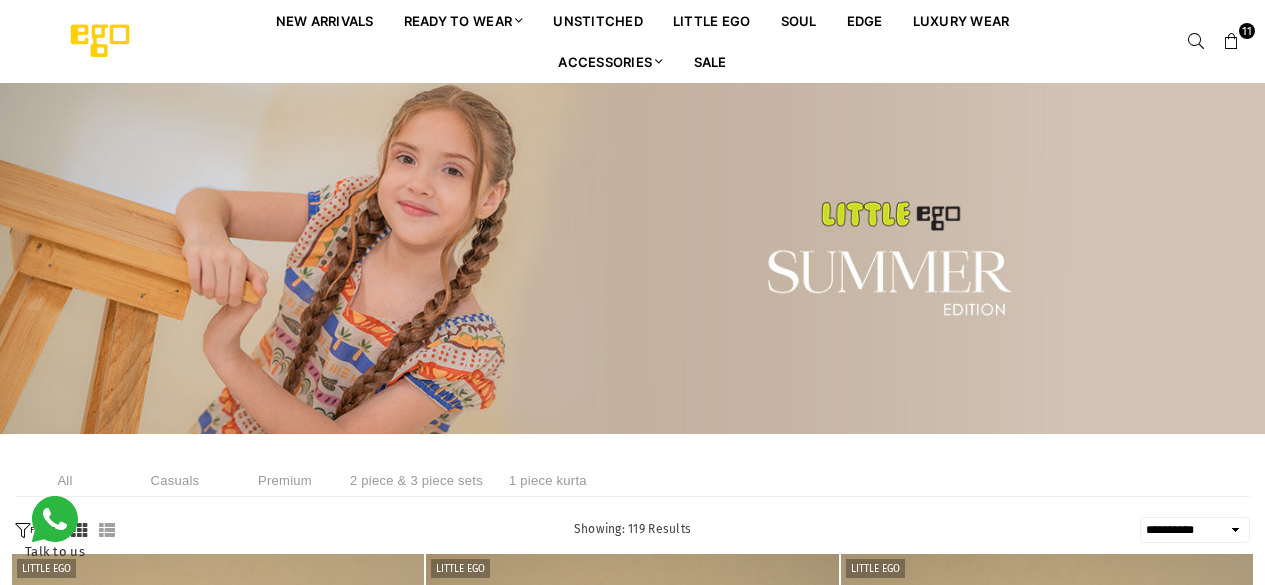 select on "**********" 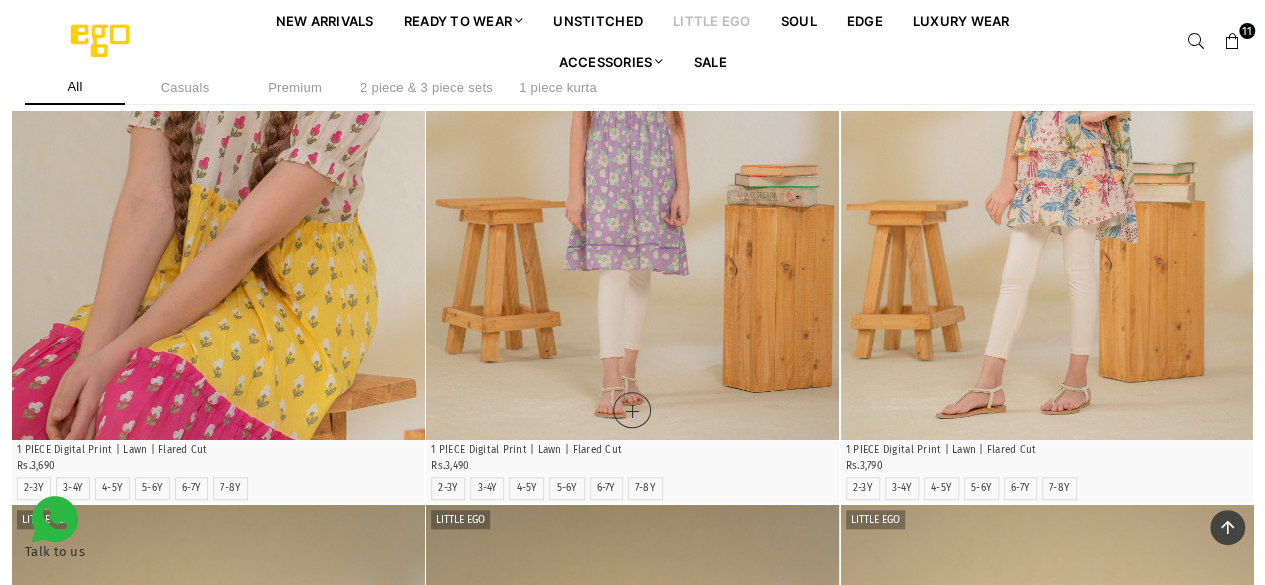 scroll, scrollTop: 713, scrollLeft: 0, axis: vertical 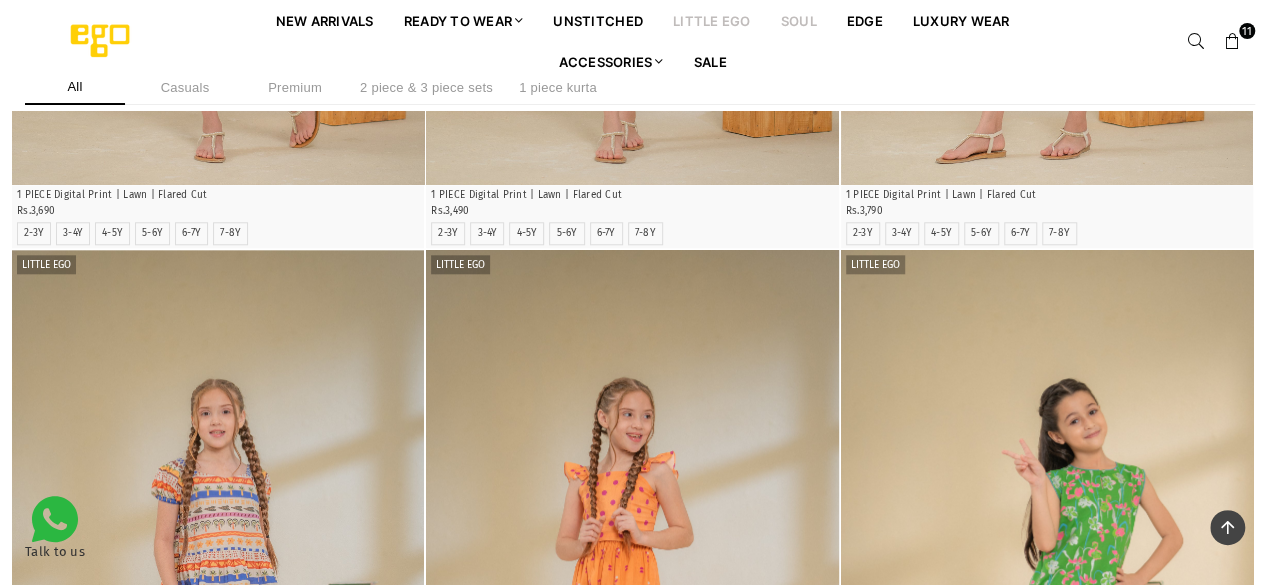 click on "Soul" at bounding box center [799, 20] 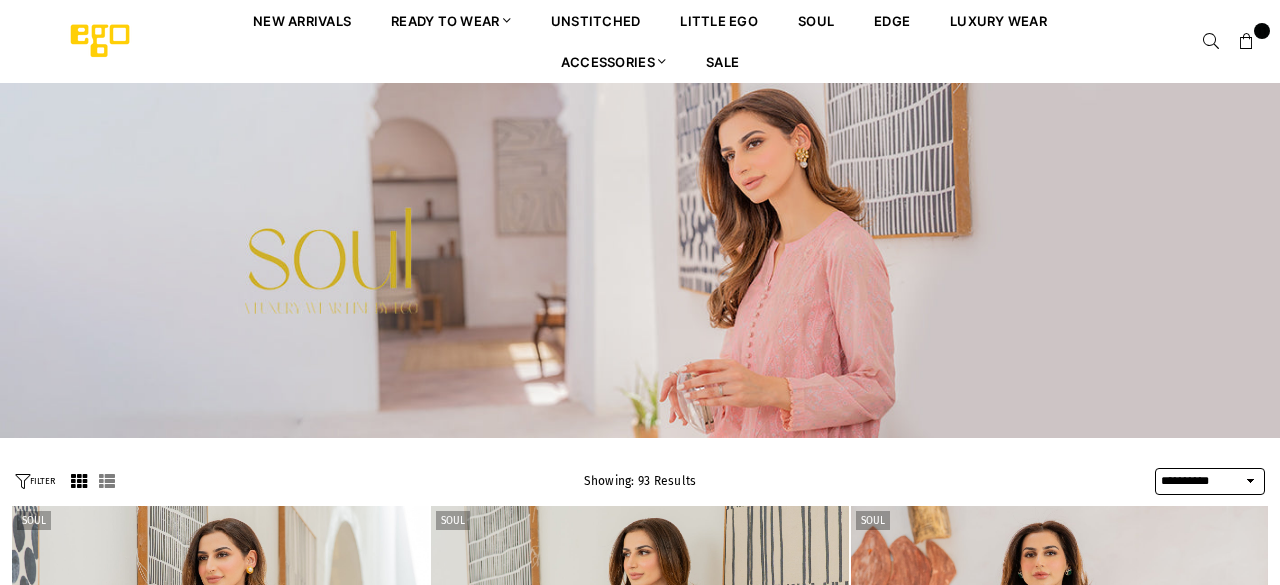 select on "**********" 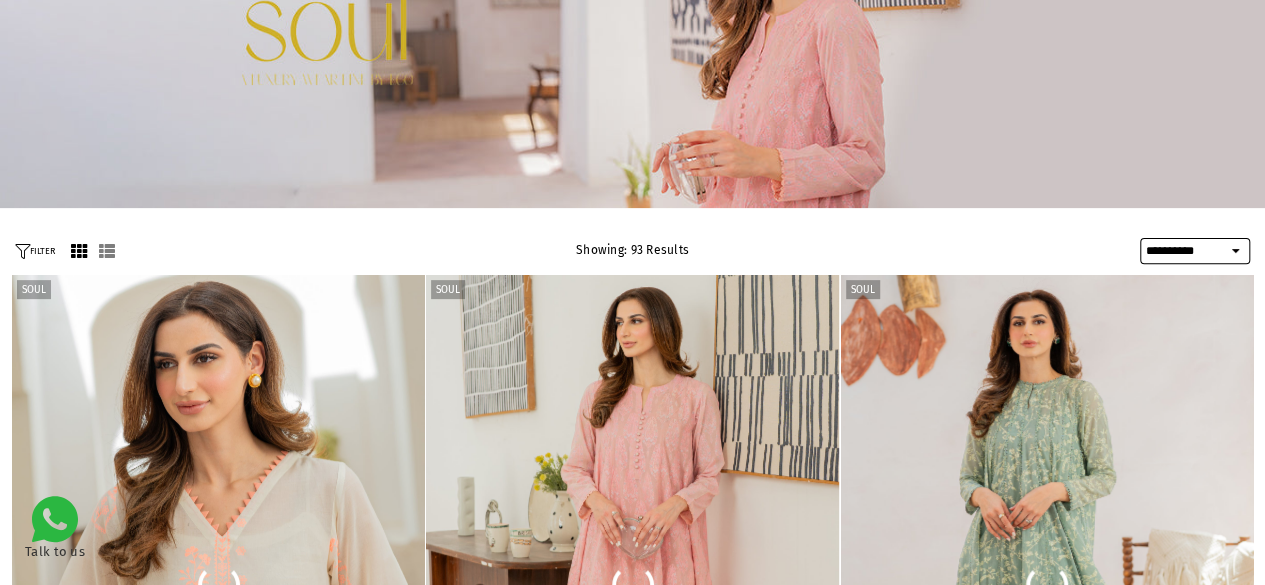 scroll, scrollTop: 0, scrollLeft: 0, axis: both 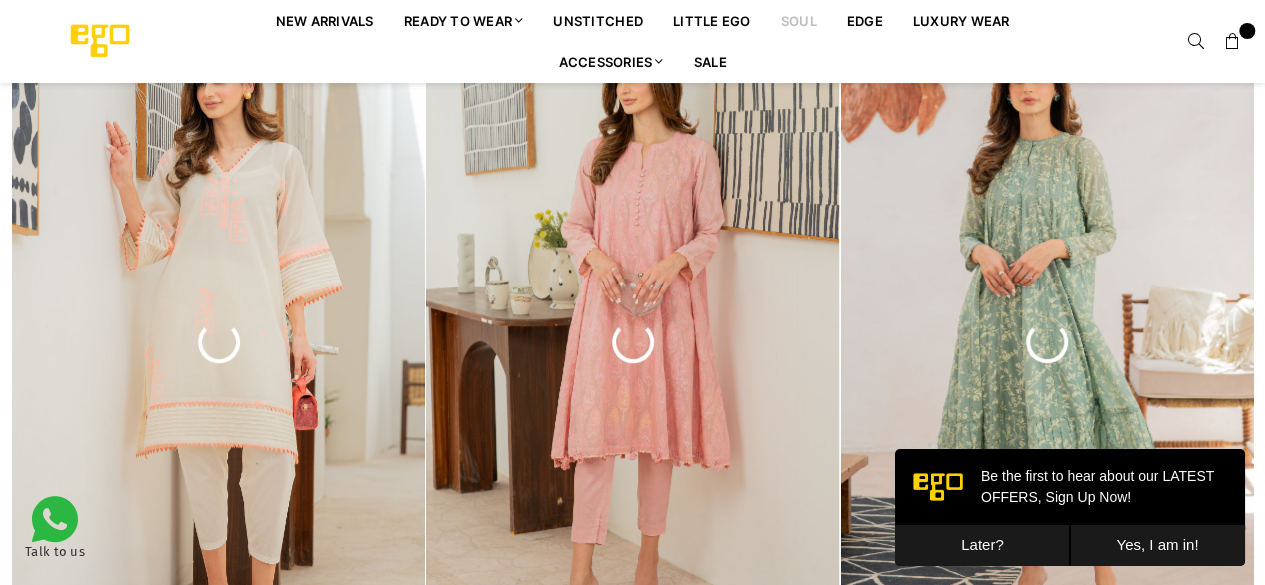 click on "Later?" at bounding box center [982, 545] 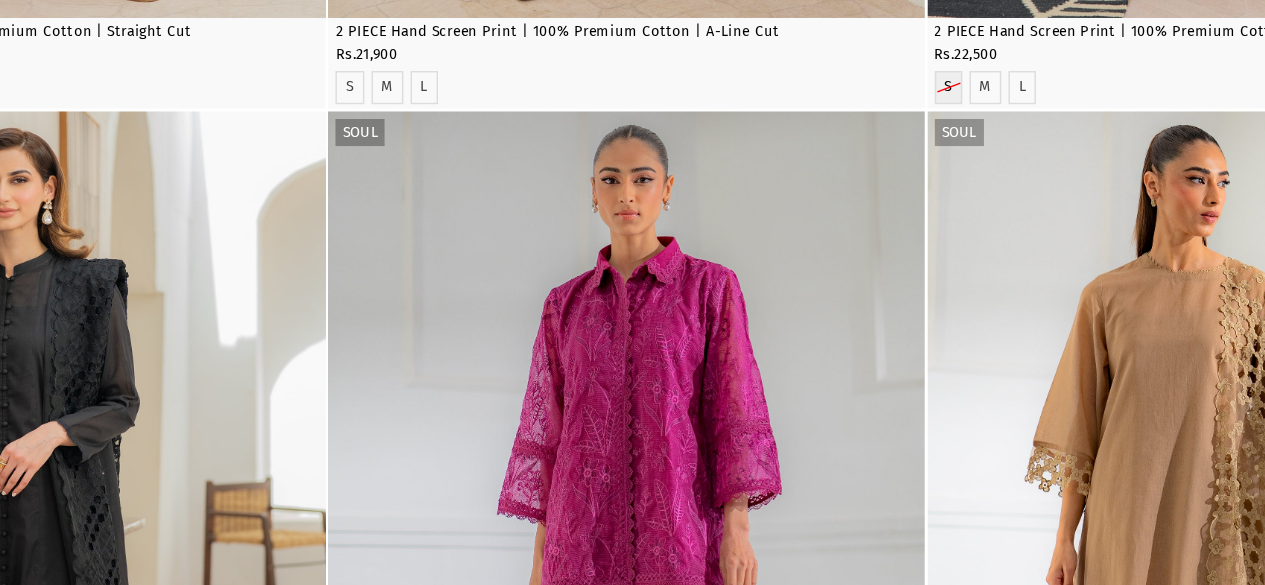 scroll, scrollTop: 998, scrollLeft: 0, axis: vertical 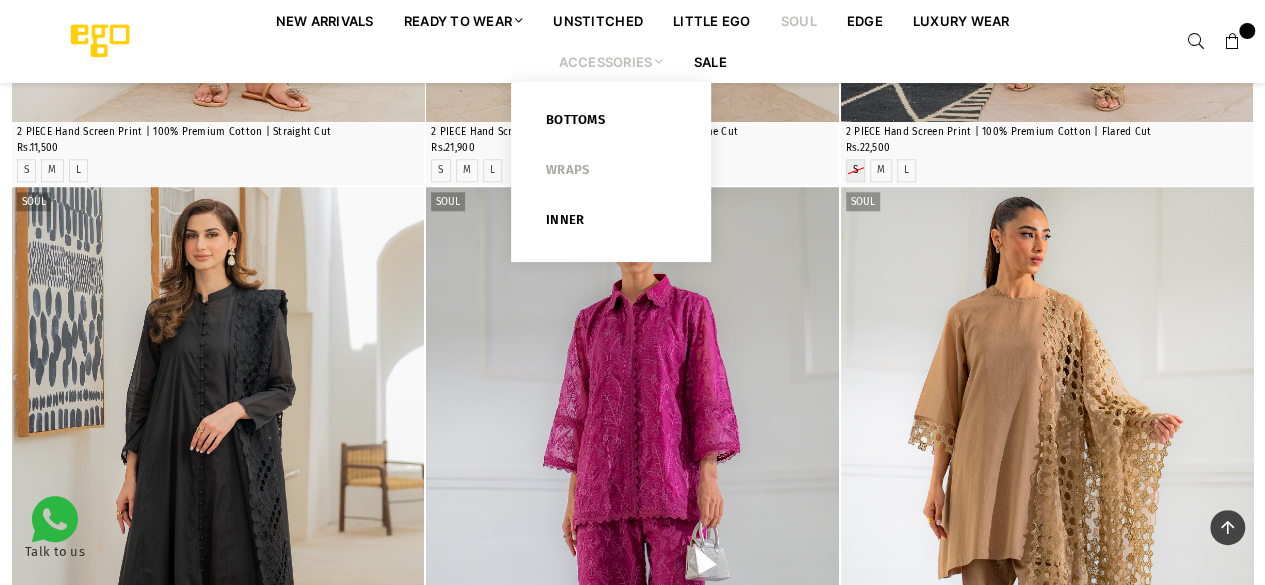 click on "Wraps" at bounding box center (611, 174) 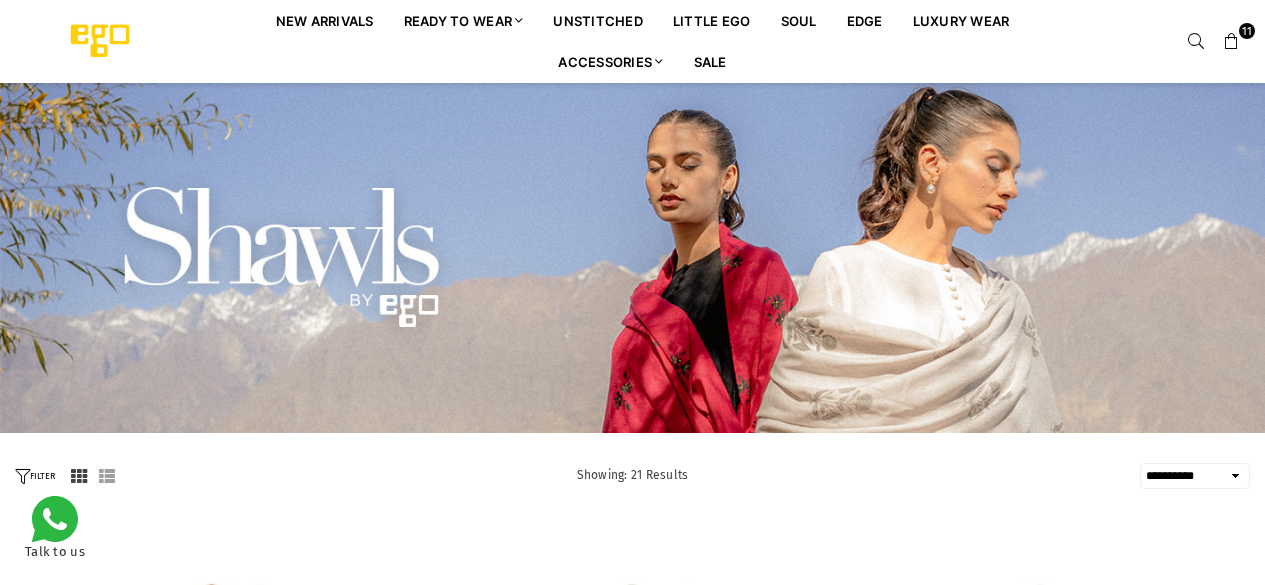 select on "**********" 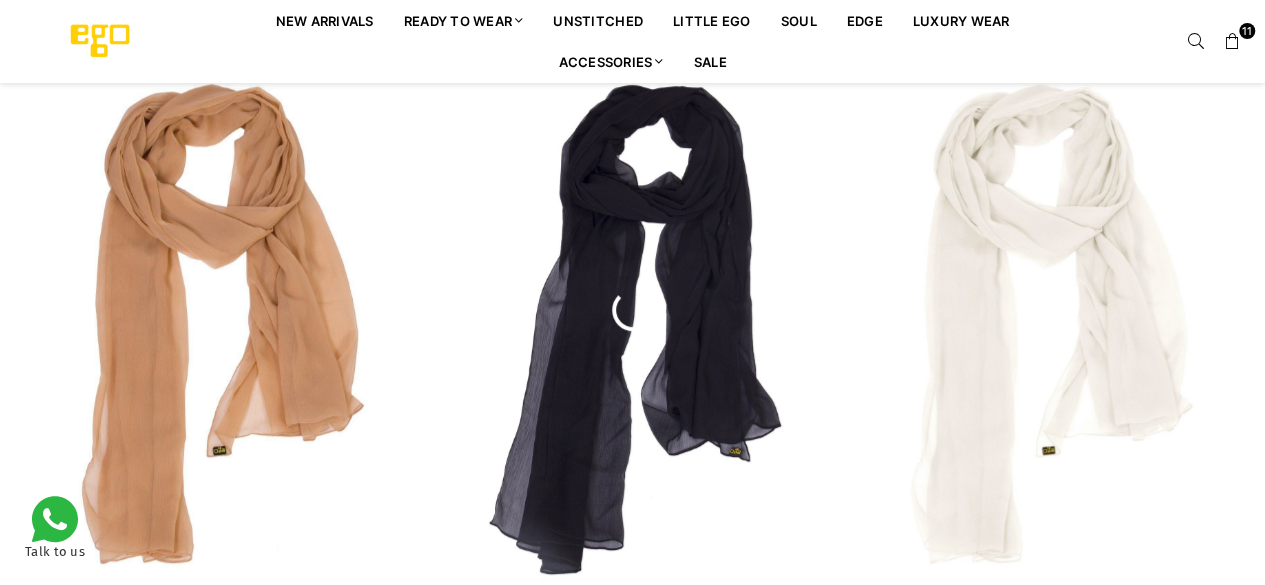 scroll, scrollTop: 0, scrollLeft: 0, axis: both 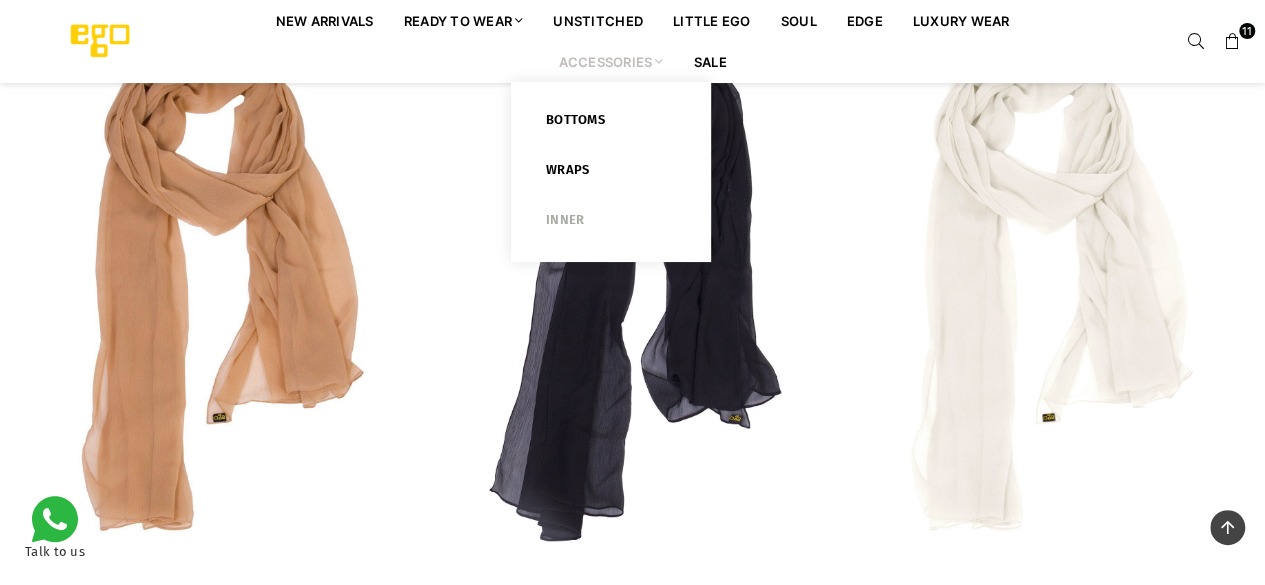 click on "Inner" at bounding box center (611, 224) 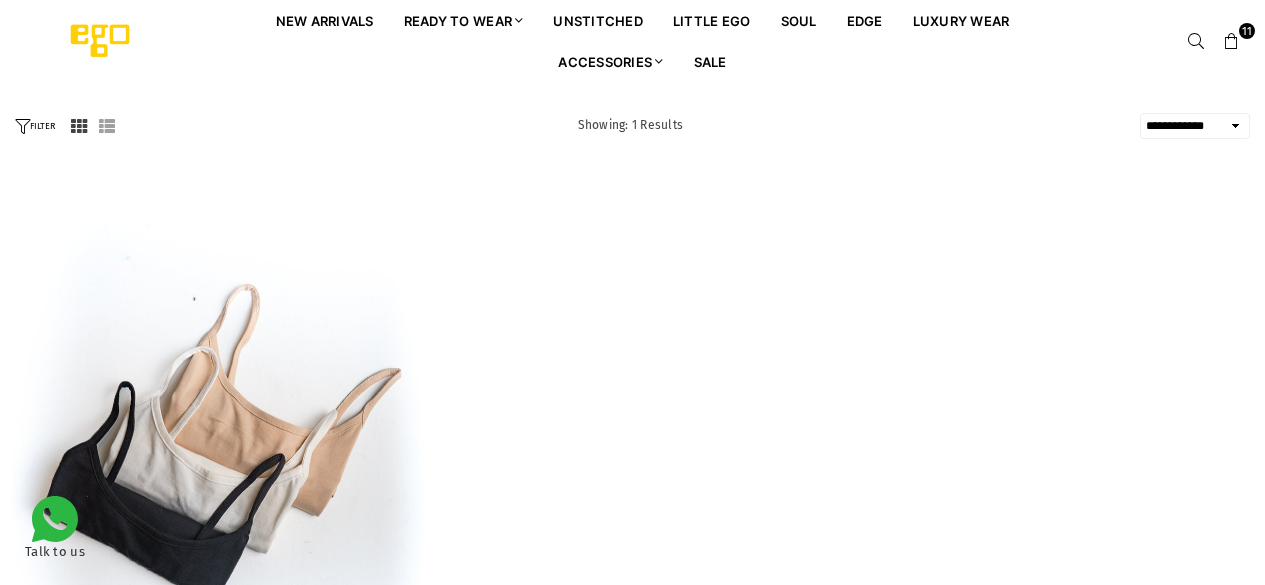select on "**********" 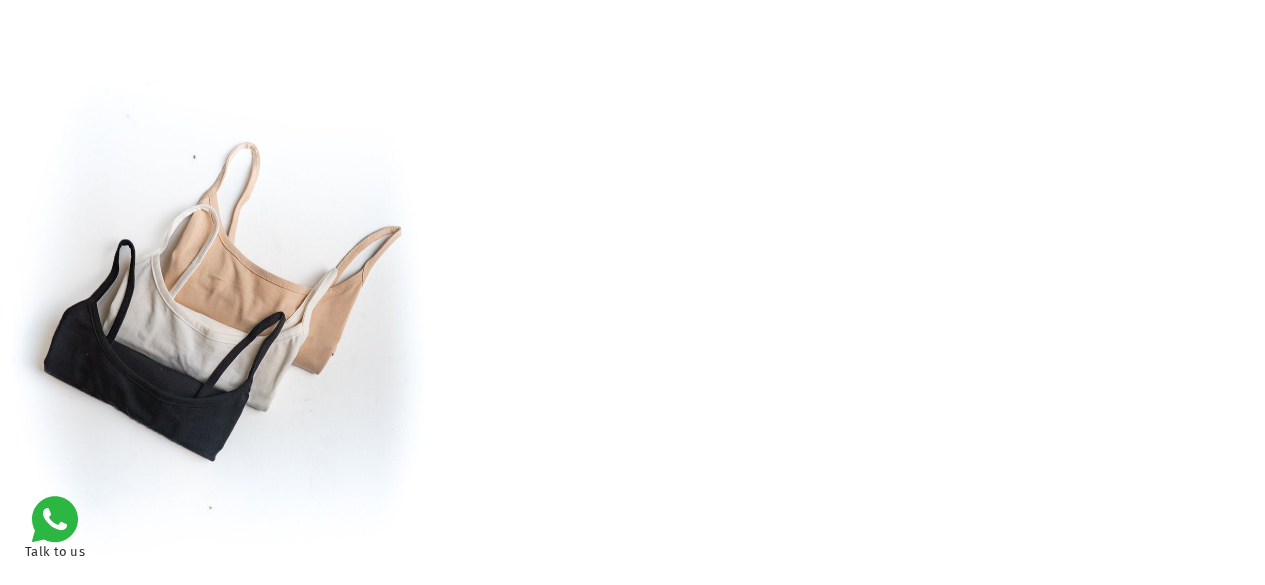 scroll, scrollTop: 0, scrollLeft: 0, axis: both 